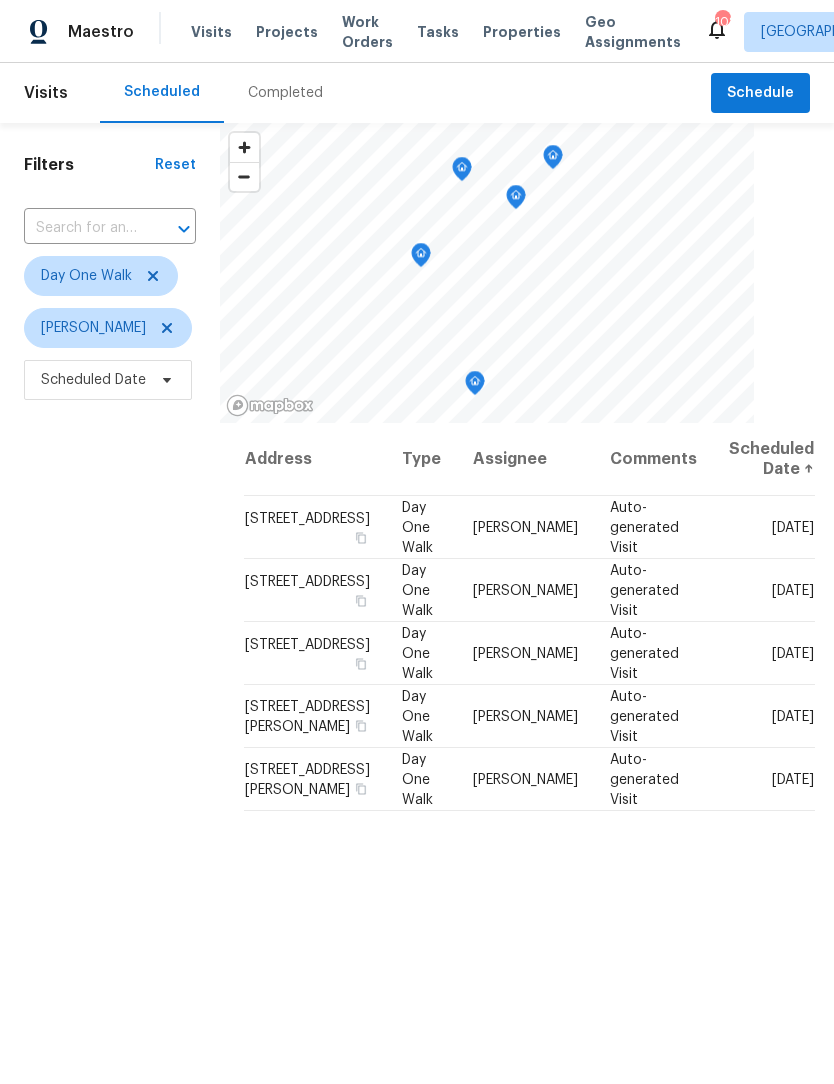 scroll, scrollTop: 0, scrollLeft: 0, axis: both 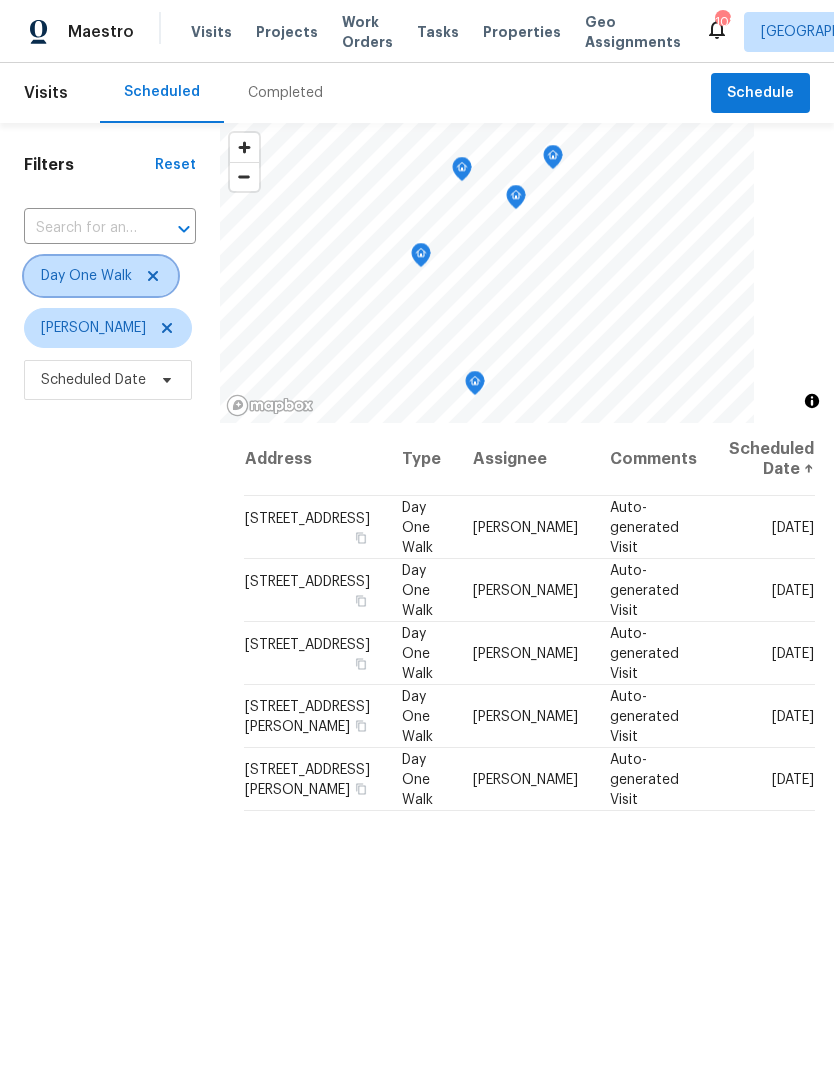 click on "Day One Walk" at bounding box center [101, 276] 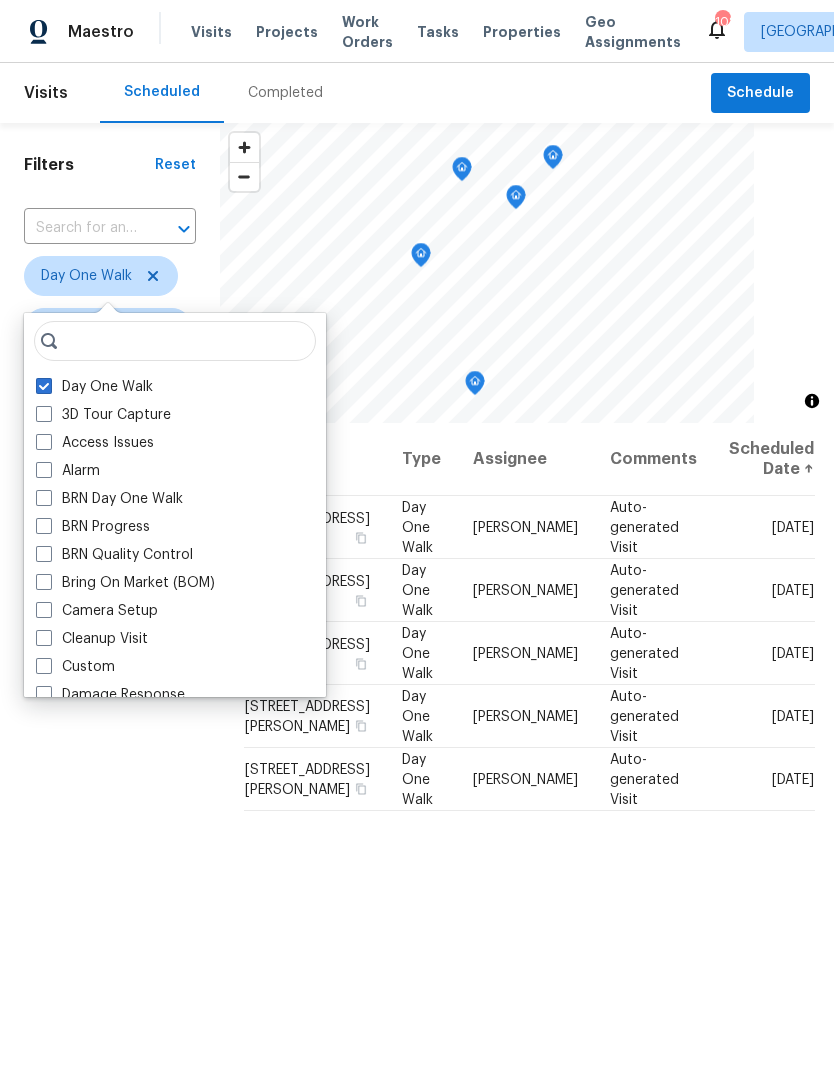 click at bounding box center [82, 228] 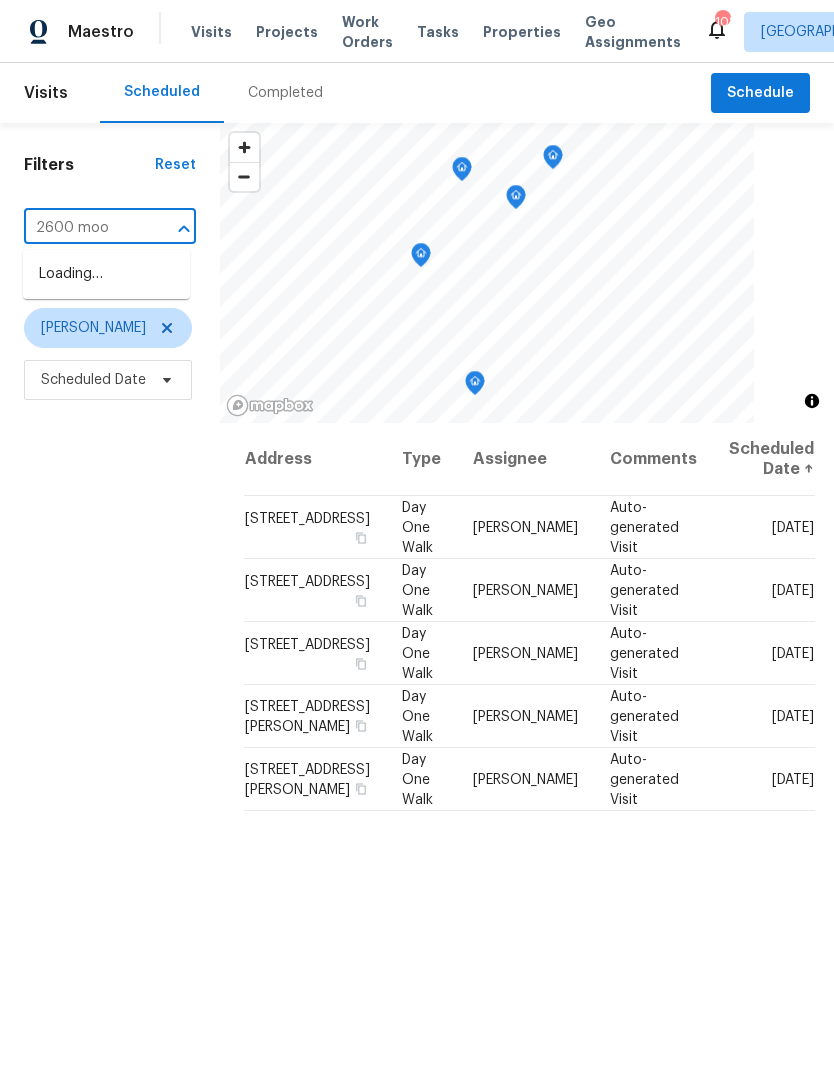 type on "2600 moon" 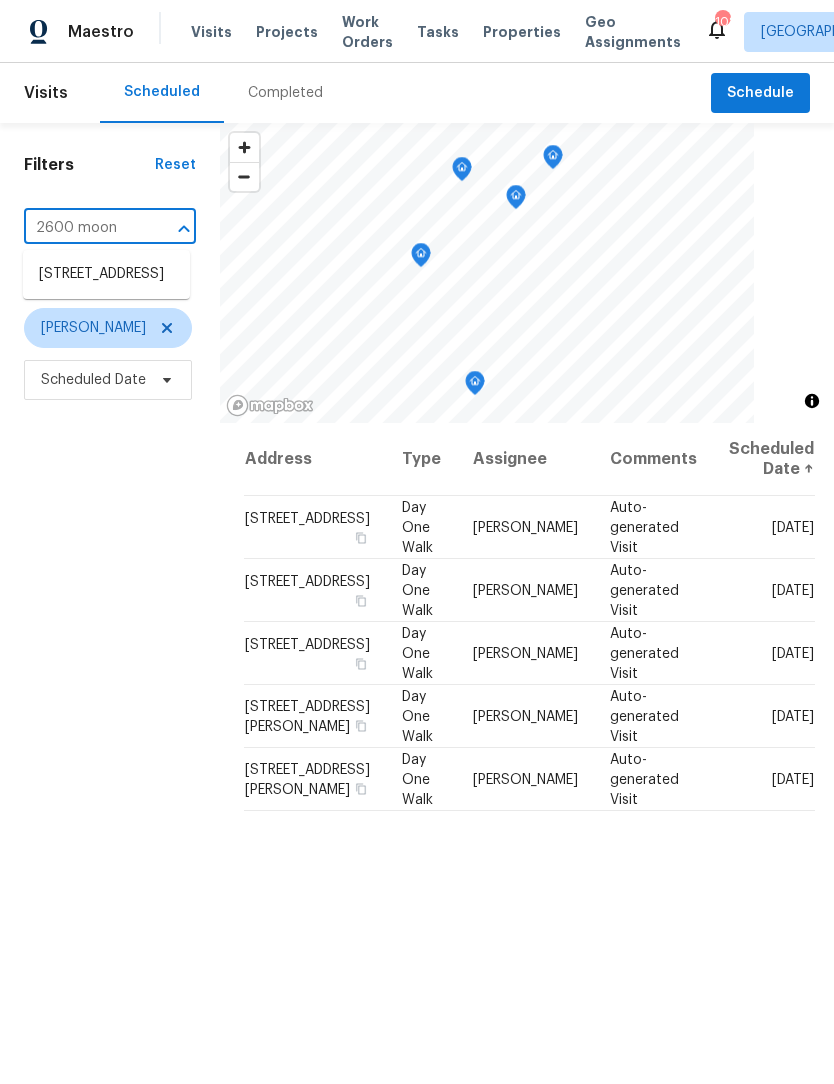 click on "2600 Moon Rd, Loganville, GA 30052" at bounding box center [106, 274] 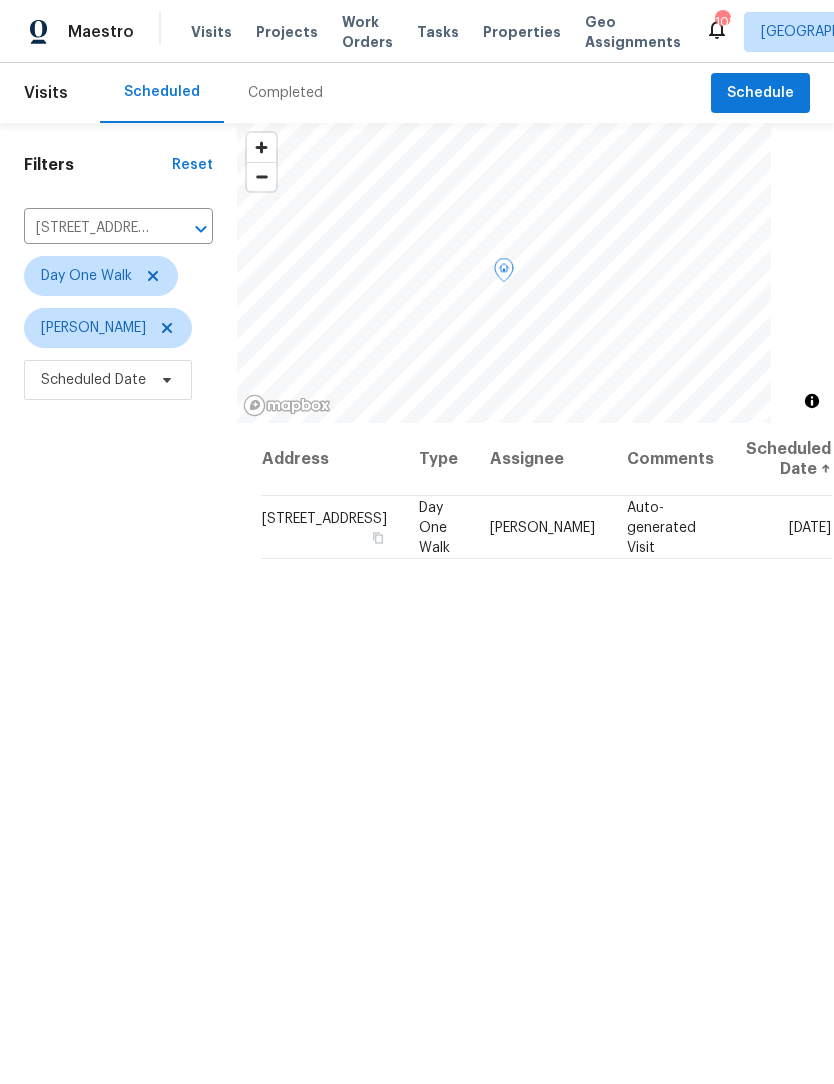 click 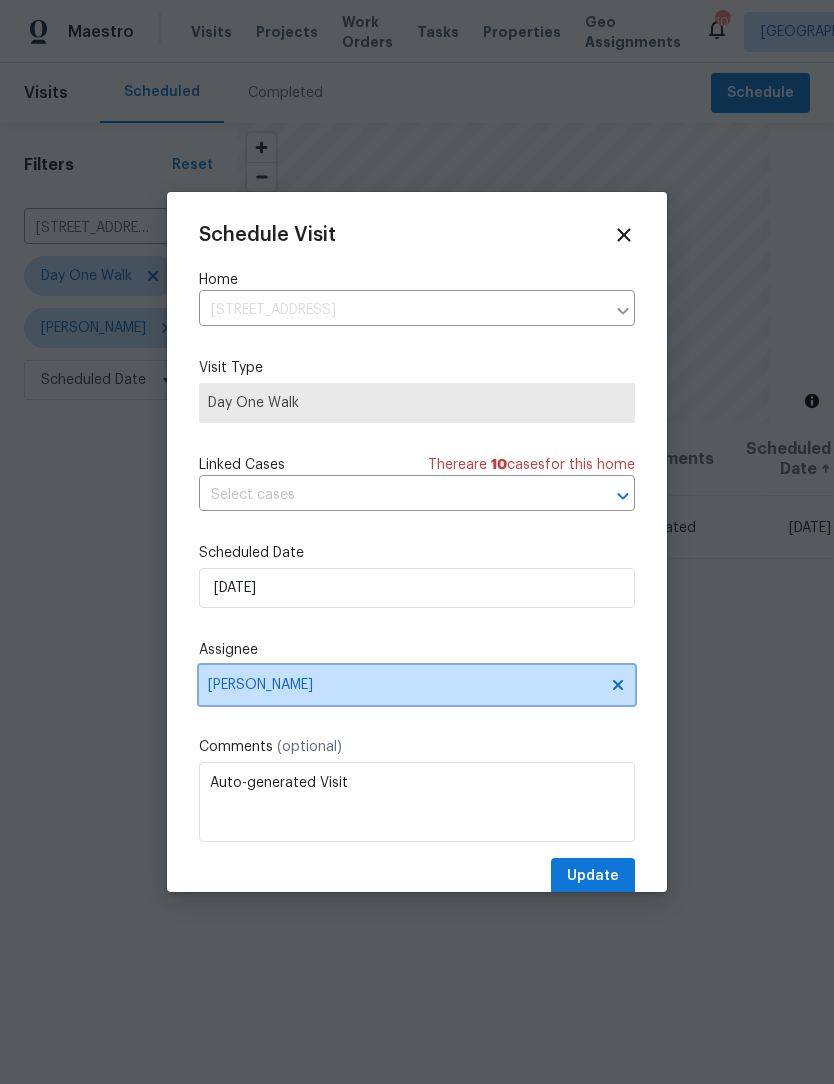 click on "[PERSON_NAME]" at bounding box center [404, 685] 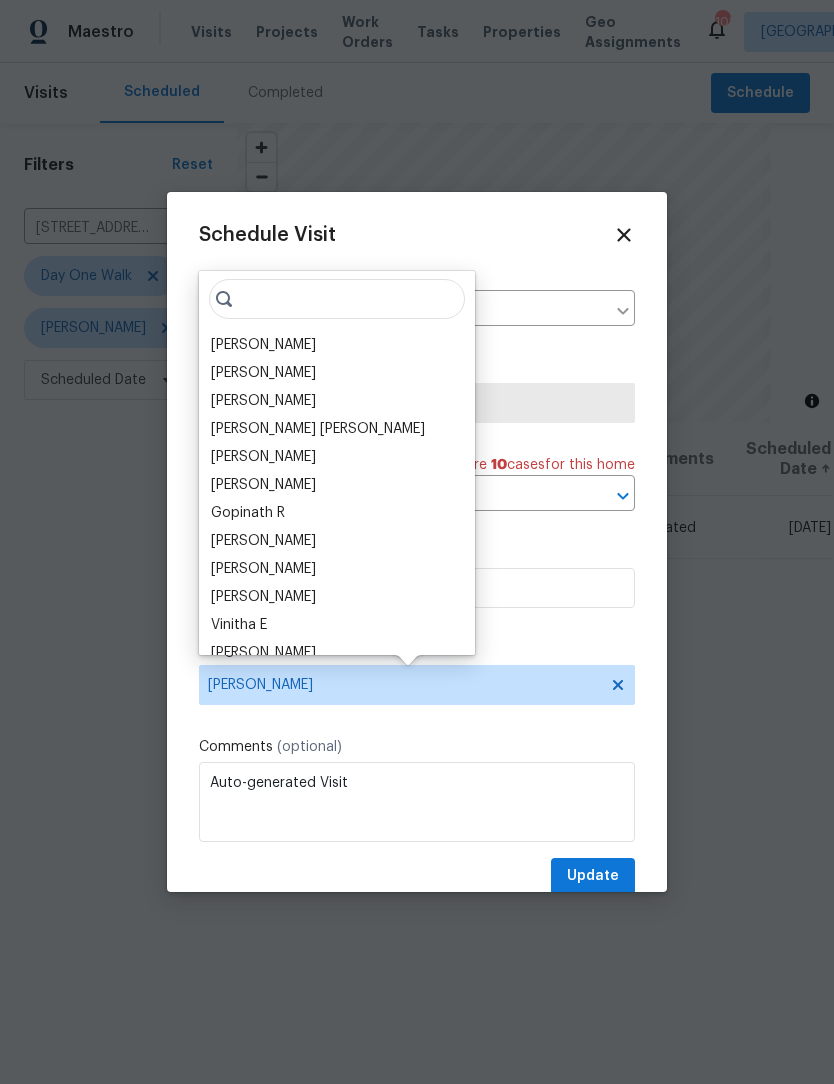 click on "Michael Durham" at bounding box center [263, 345] 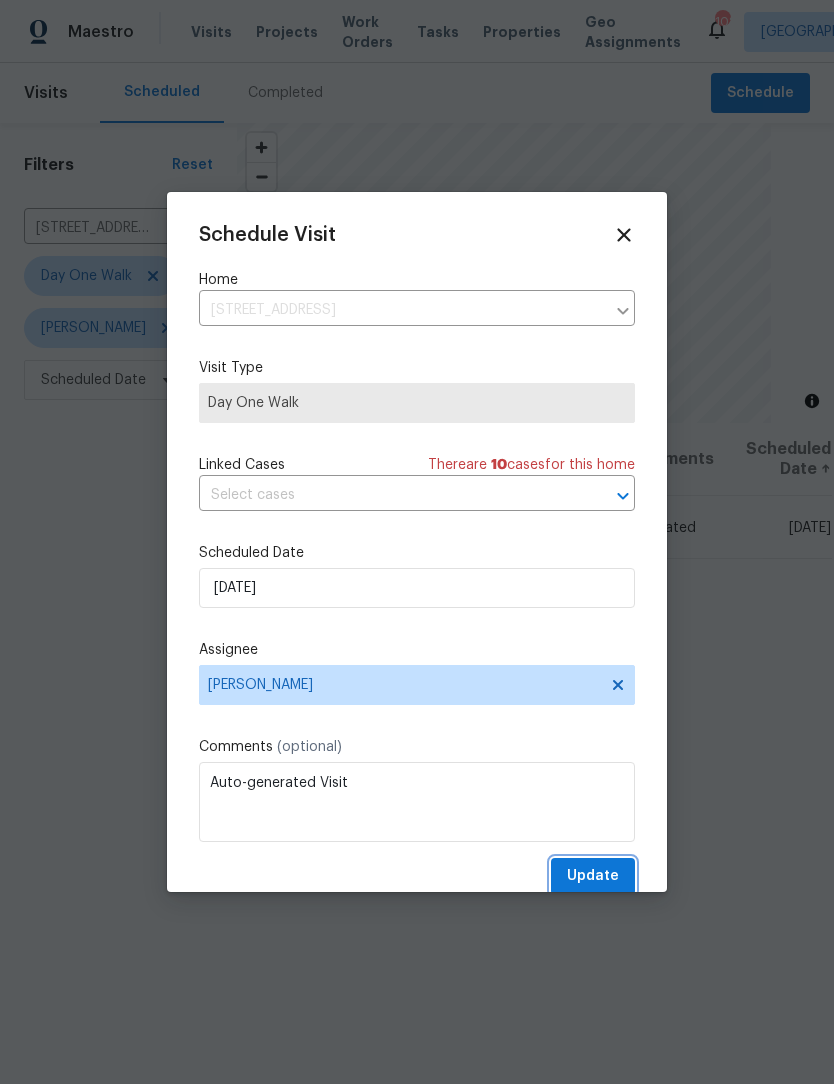 click on "Update" at bounding box center (593, 876) 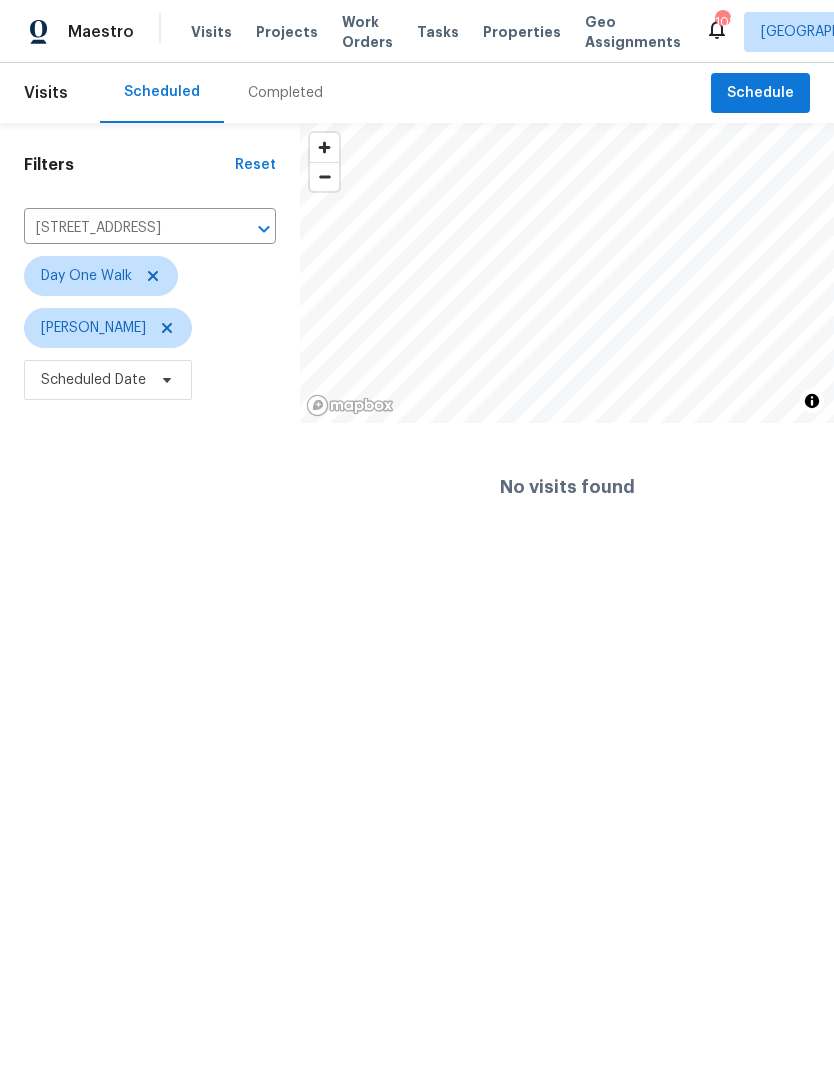 click on "Maestro Visits Projects Work Orders Tasks Properties Geo Assignments 108 Atlanta Scott Smathers Visits Scheduled Completed Schedule Filters Reset 2600 Moon Rd, Loganville, GA 30052 ​ Day One Walk Scott Smathers Scheduled Date © Mapbox   © OpenStreetMap   Improve this map No visits found" at bounding box center [417, 275] 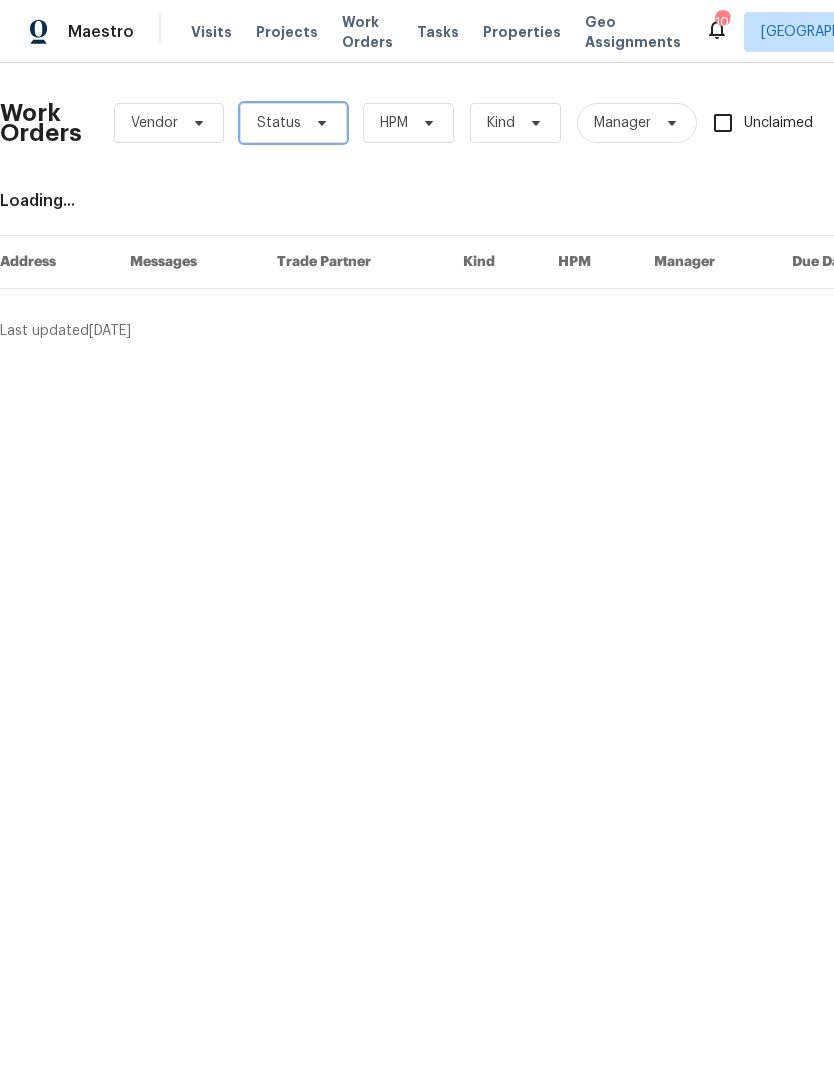 click on "Status" at bounding box center (293, 123) 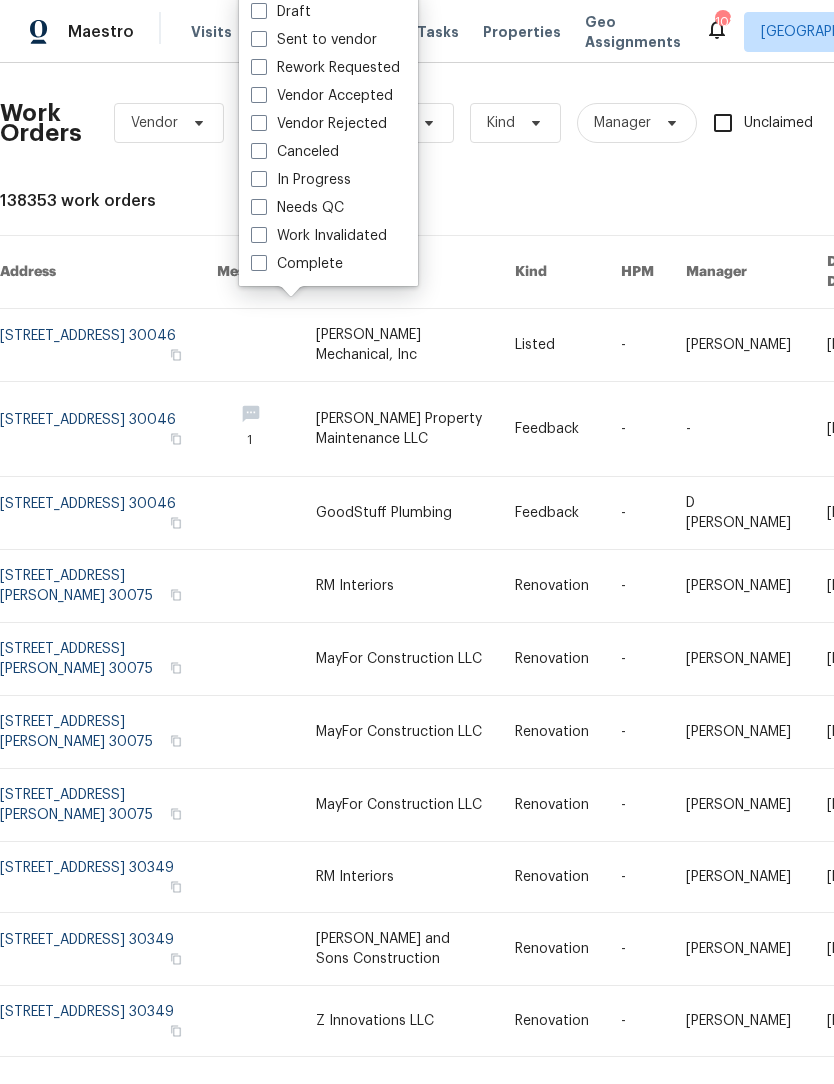 click on "Needs QC" at bounding box center (297, 208) 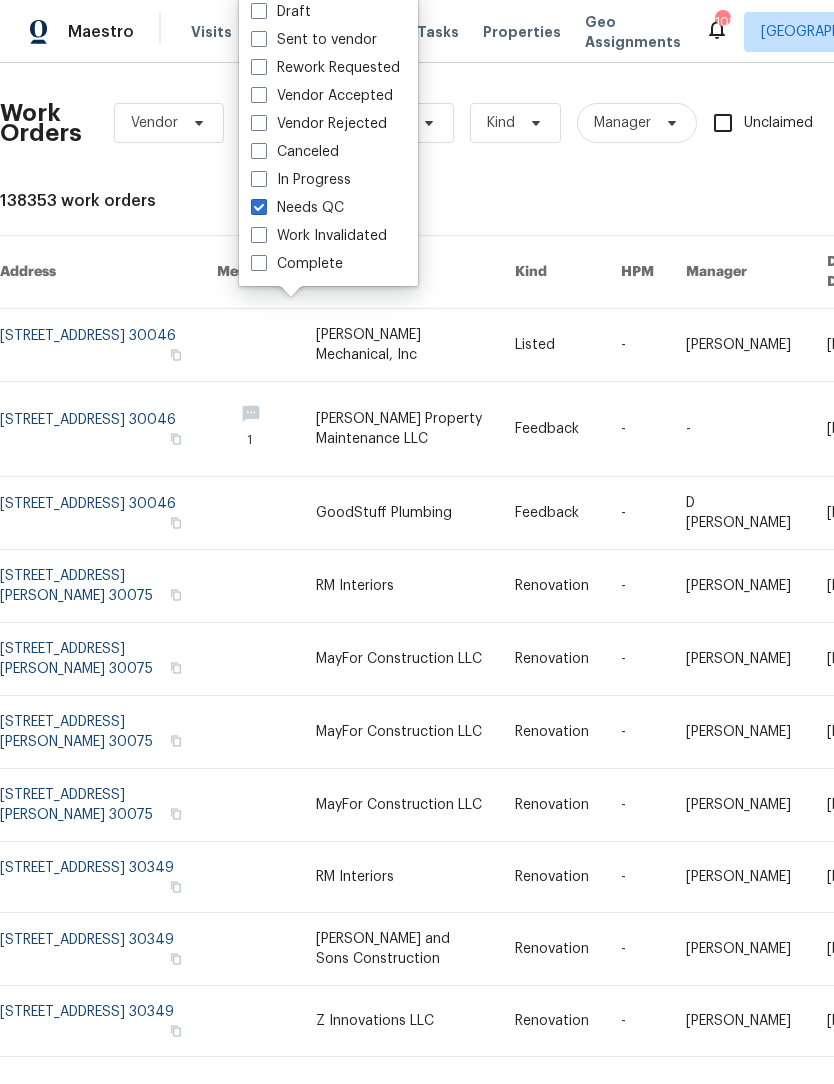 checkbox on "true" 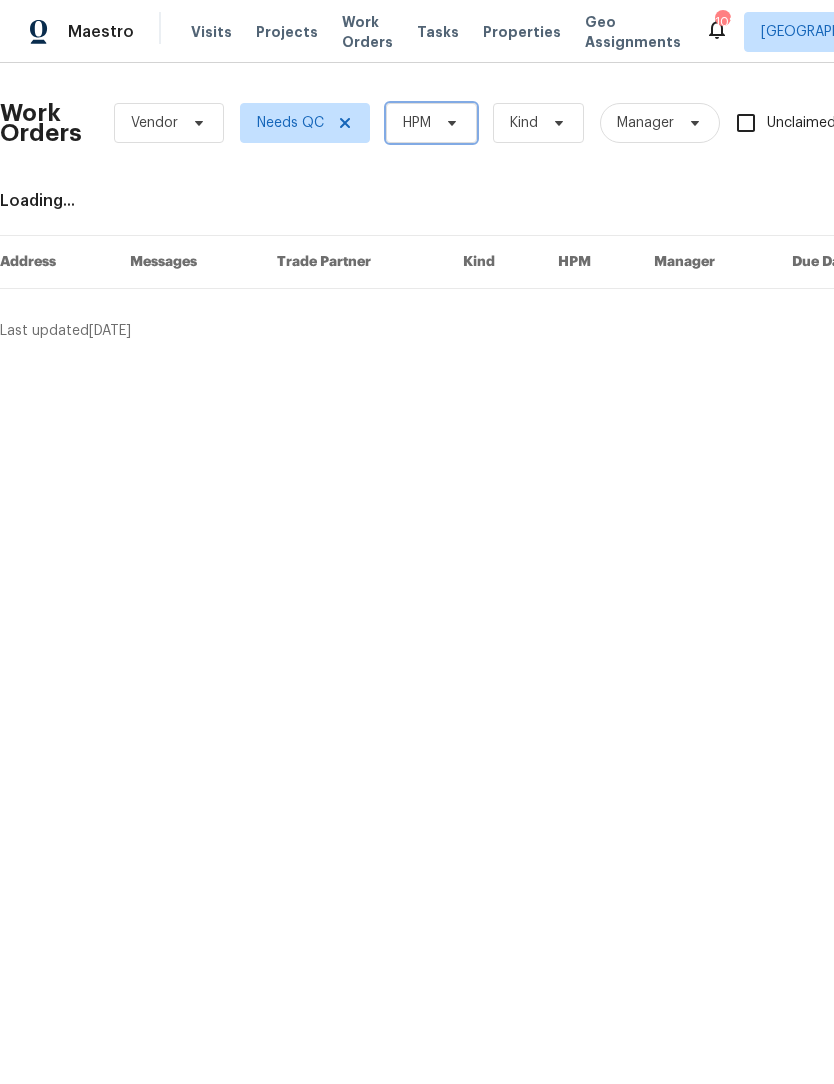 click on "HPM" at bounding box center (431, 123) 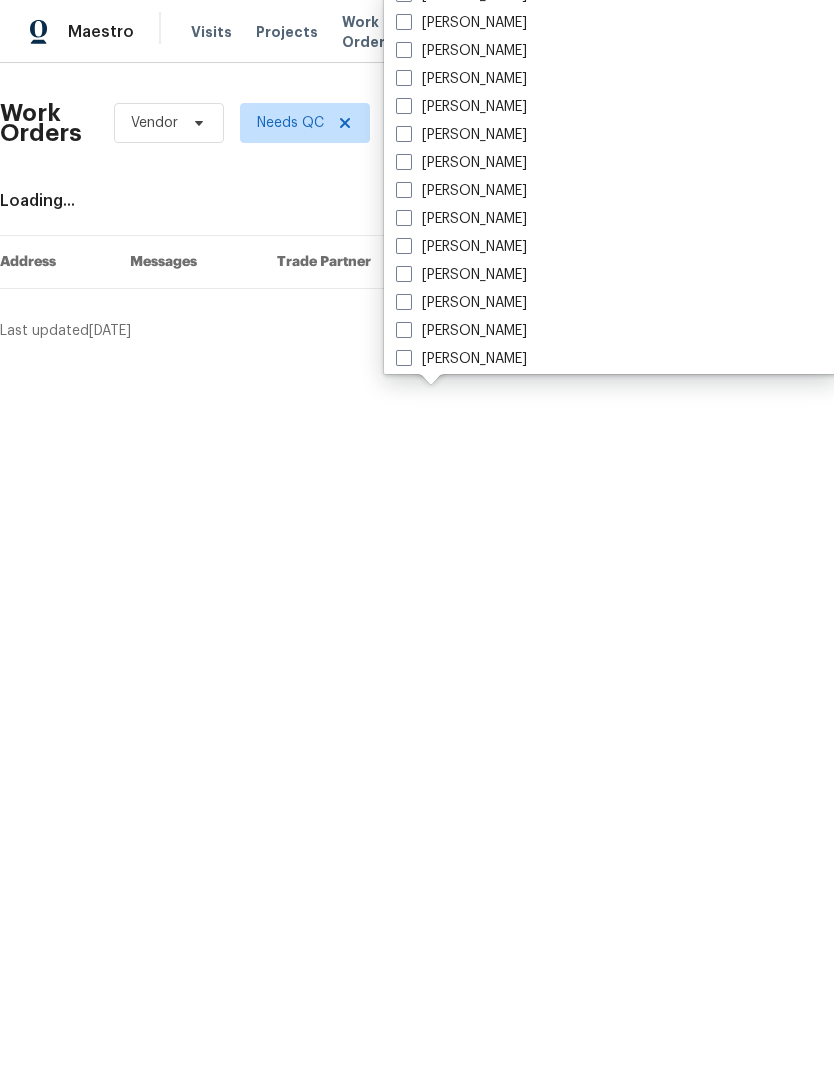 scroll, scrollTop: 1313, scrollLeft: 0, axis: vertical 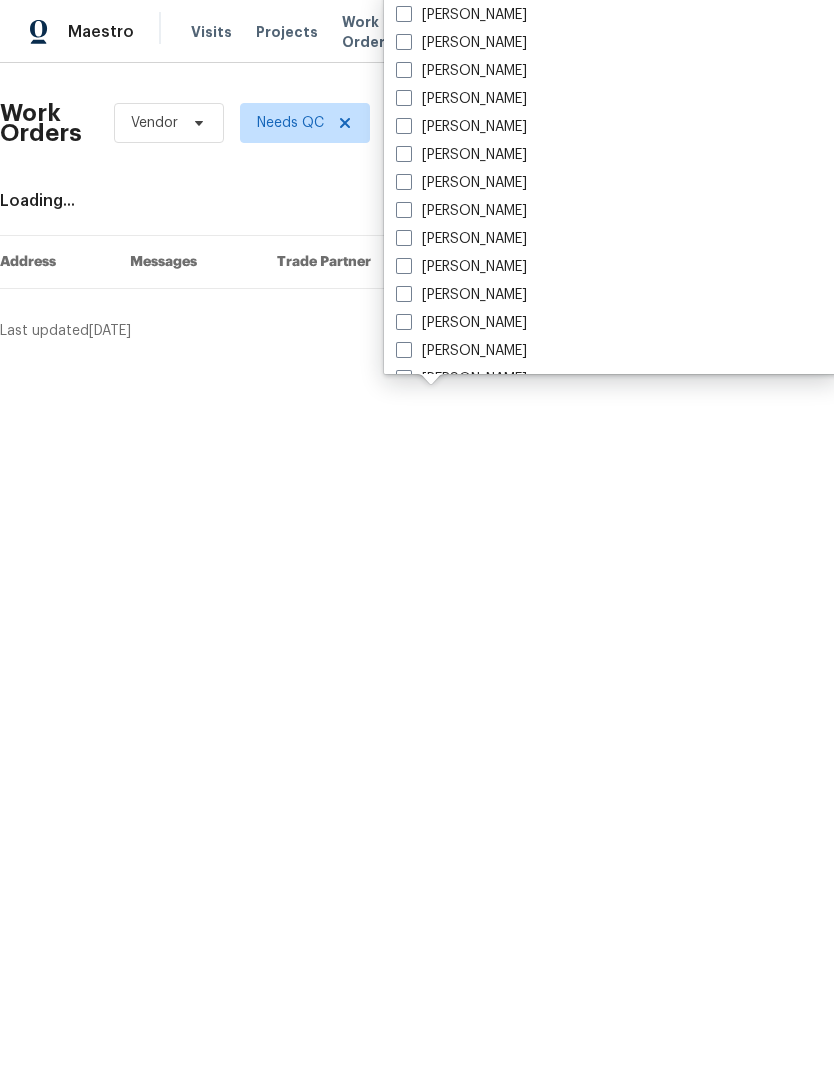 click at bounding box center (404, 154) 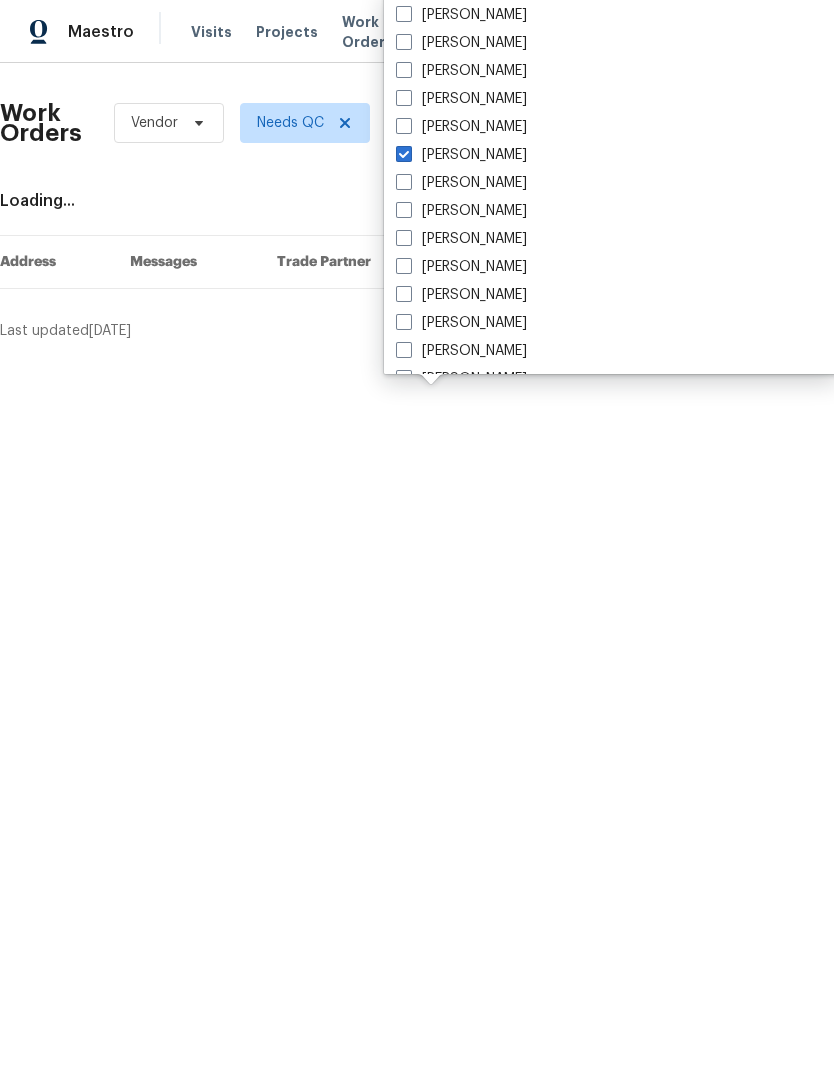 checkbox on "true" 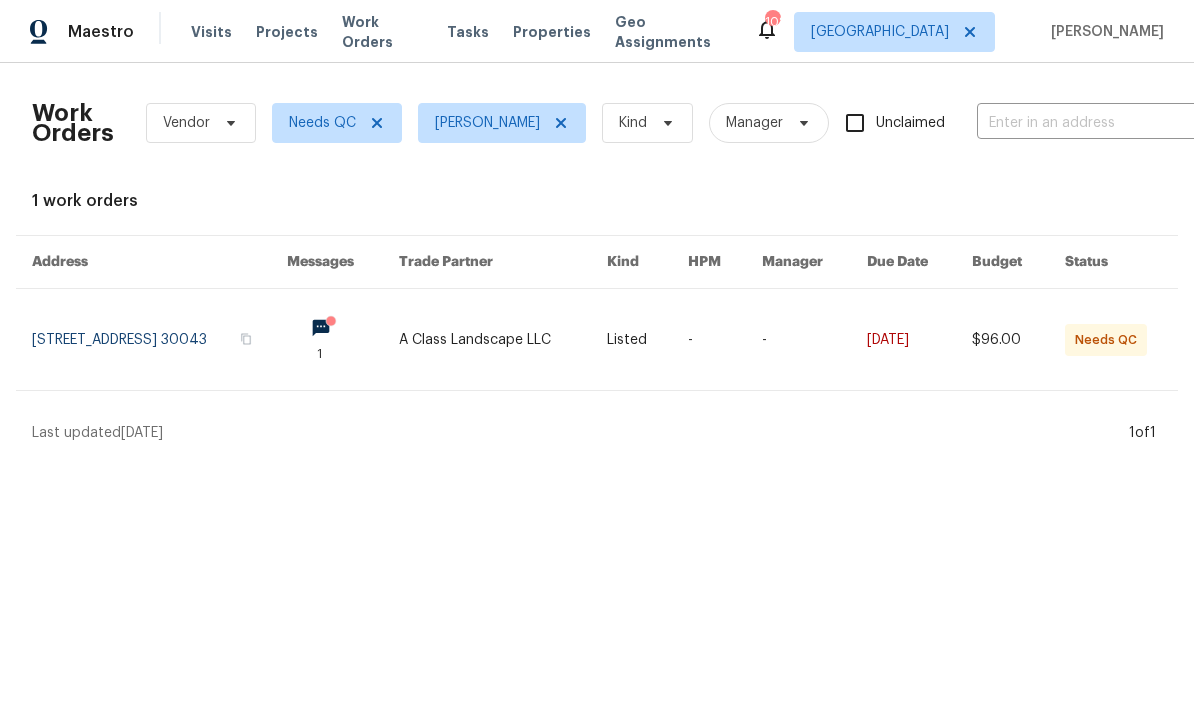 click at bounding box center (503, 339) 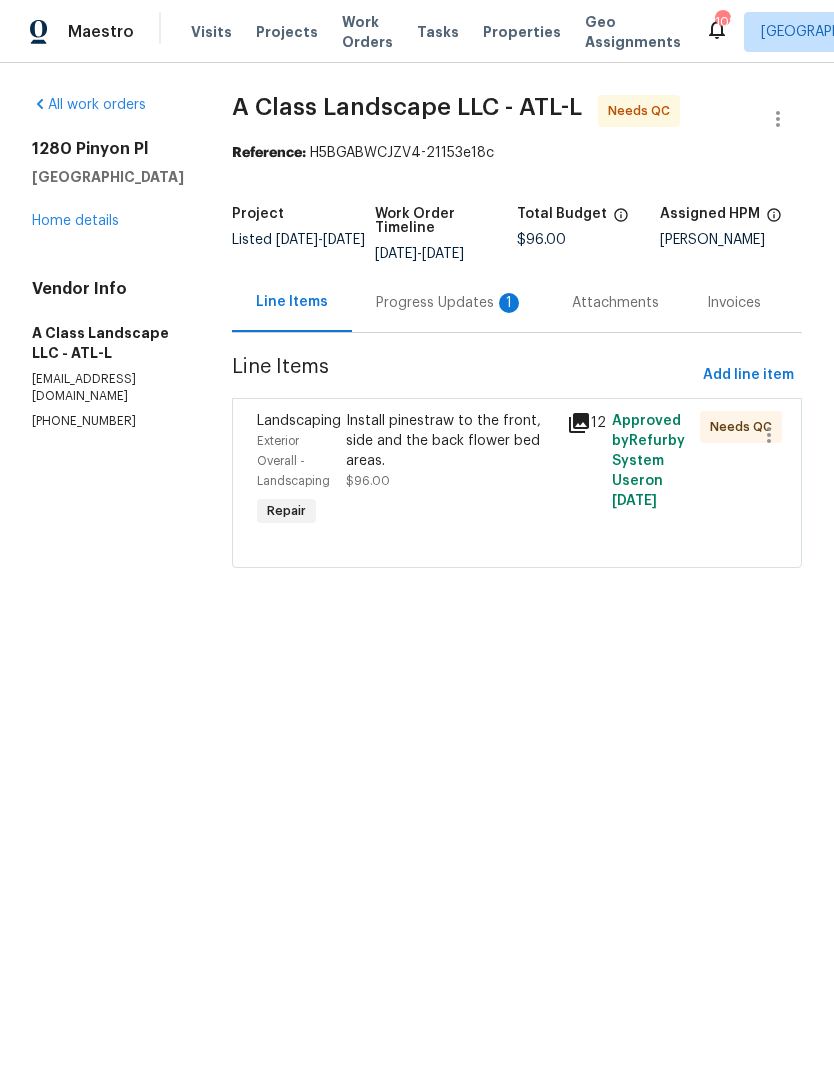 click on "Progress Updates 1" at bounding box center (450, 303) 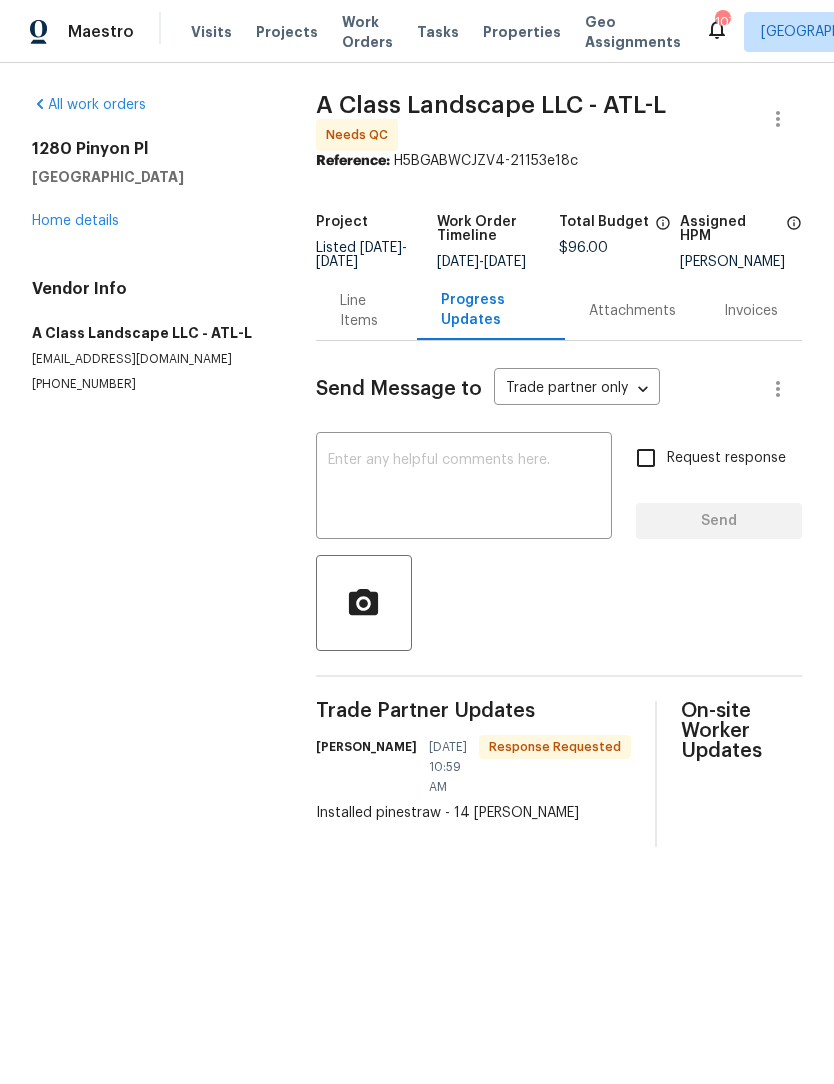 click on "Line Items" at bounding box center (366, 311) 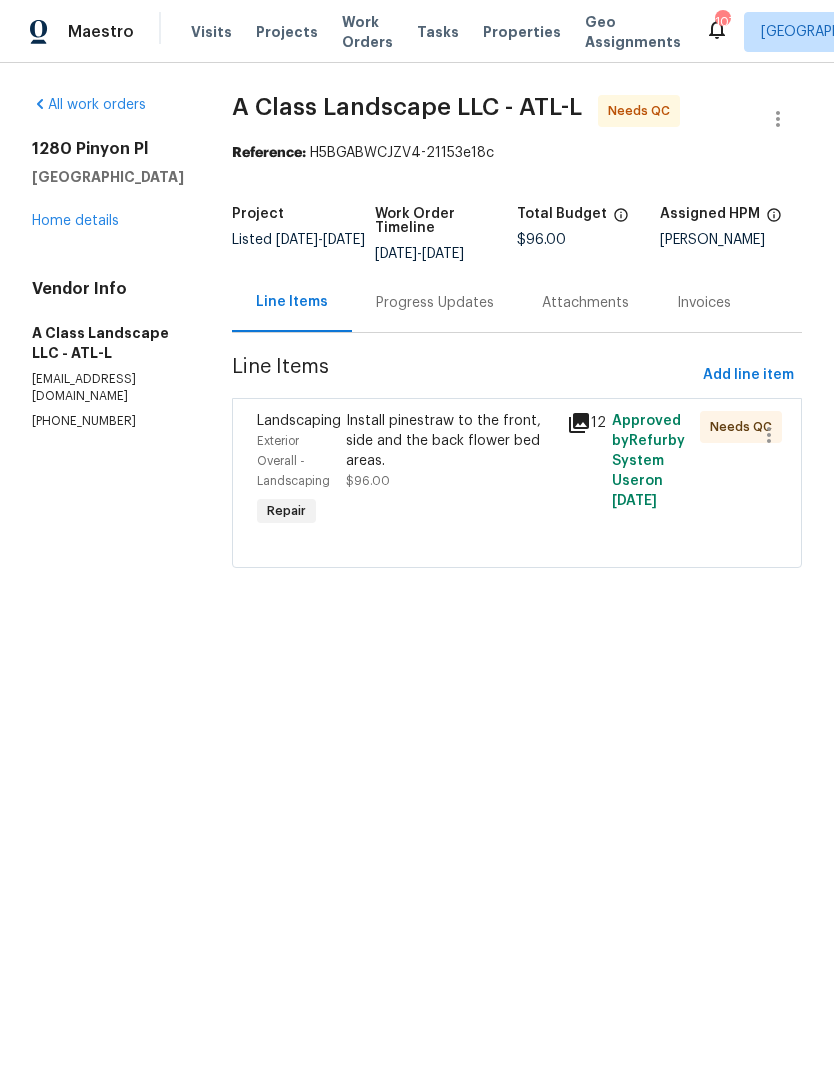 click on "Install pinestraw to the front, side and the back flower bed areas." at bounding box center [451, 441] 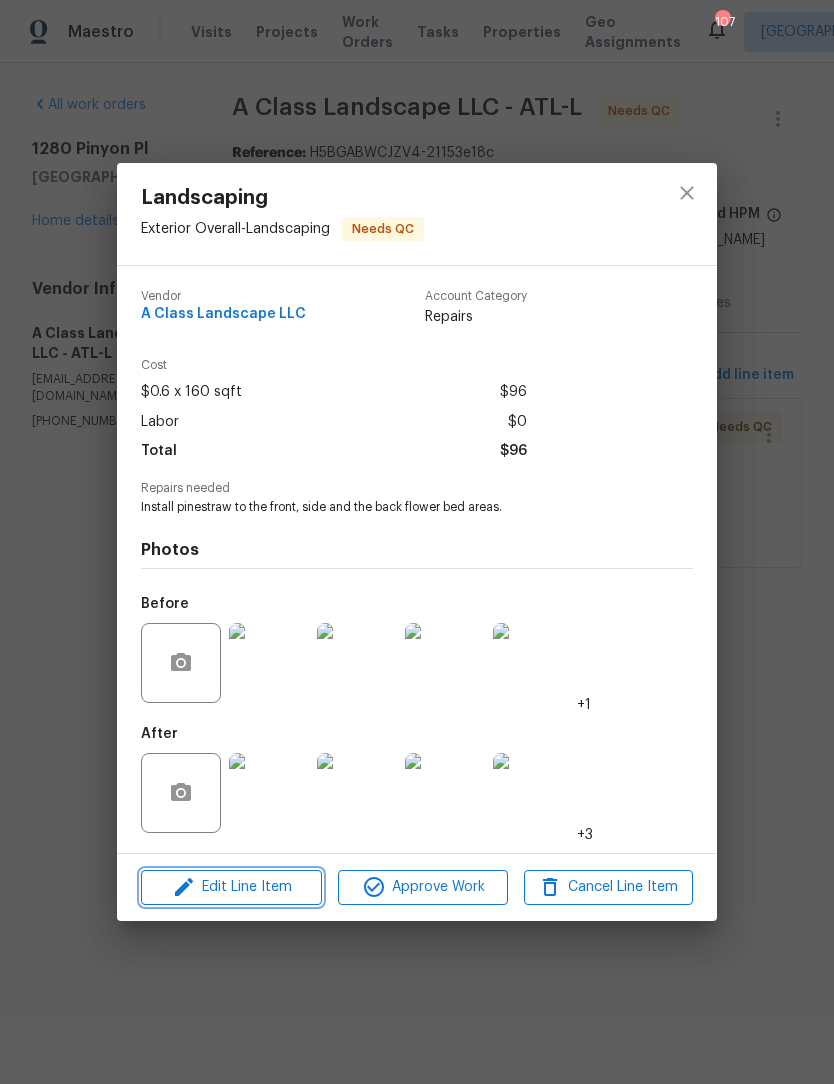 click on "Edit Line Item" at bounding box center (231, 887) 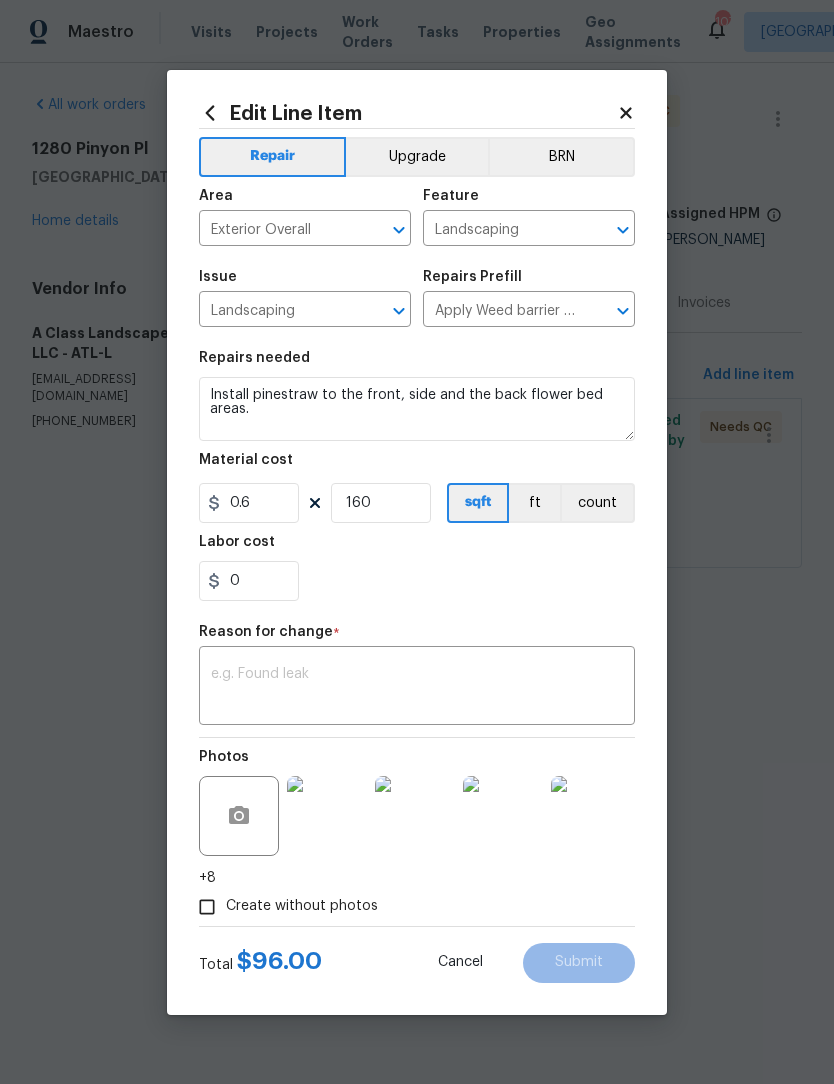 click at bounding box center (327, 816) 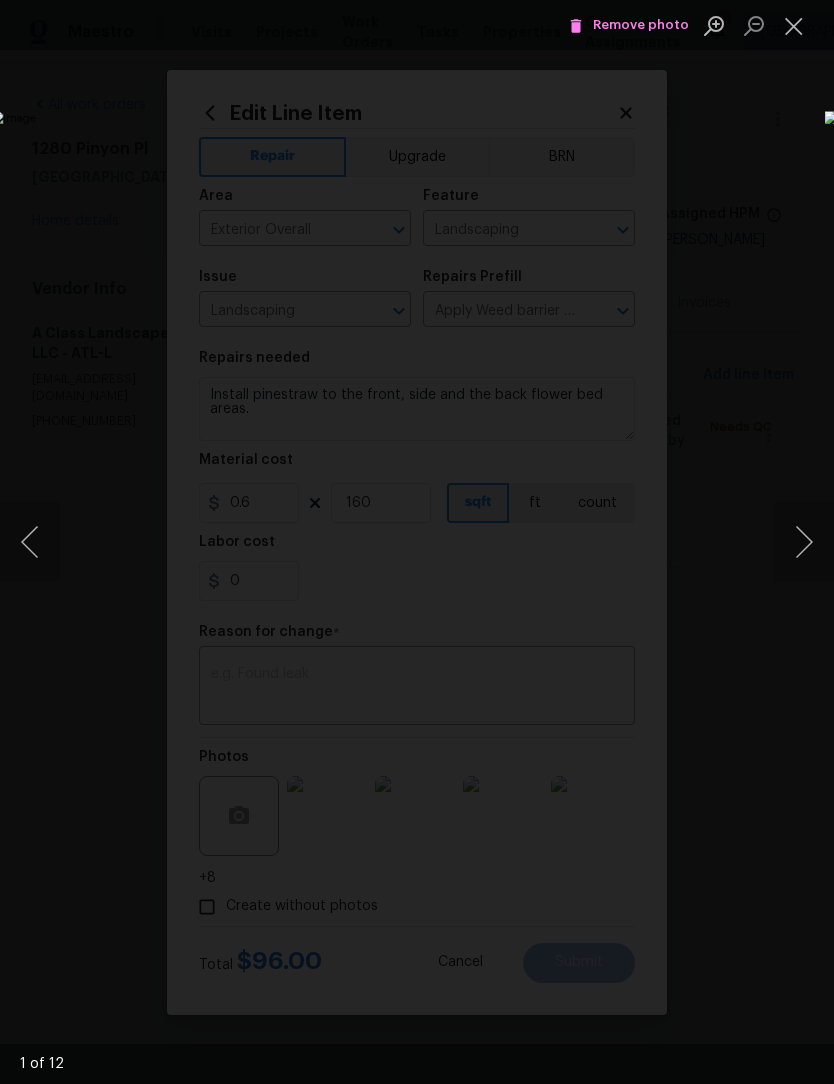 click at bounding box center [804, 542] 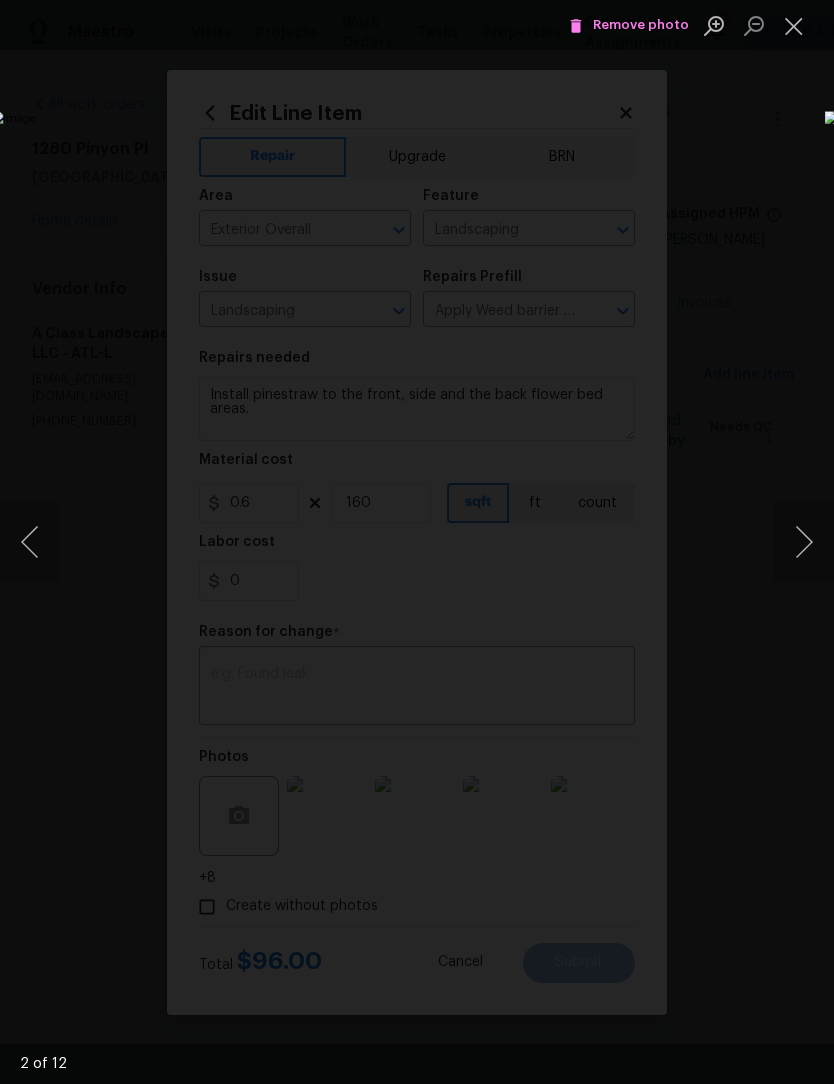 click at bounding box center [804, 542] 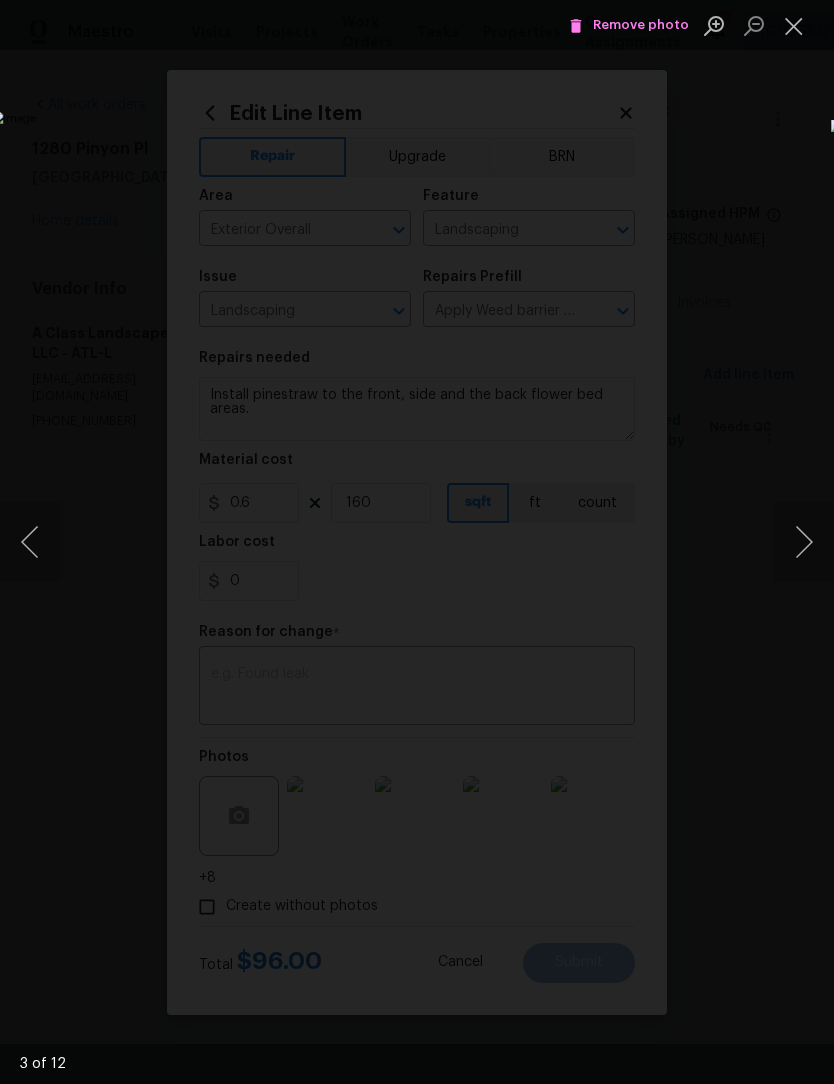click at bounding box center [804, 542] 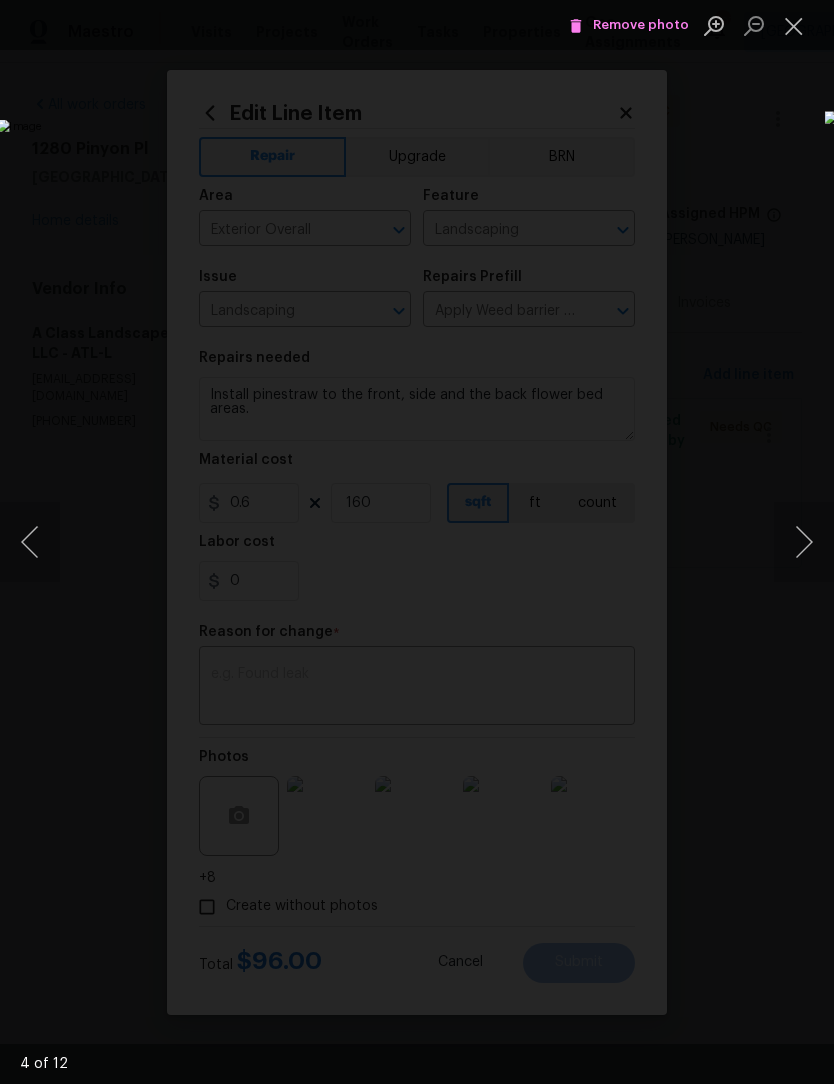 click at bounding box center (804, 542) 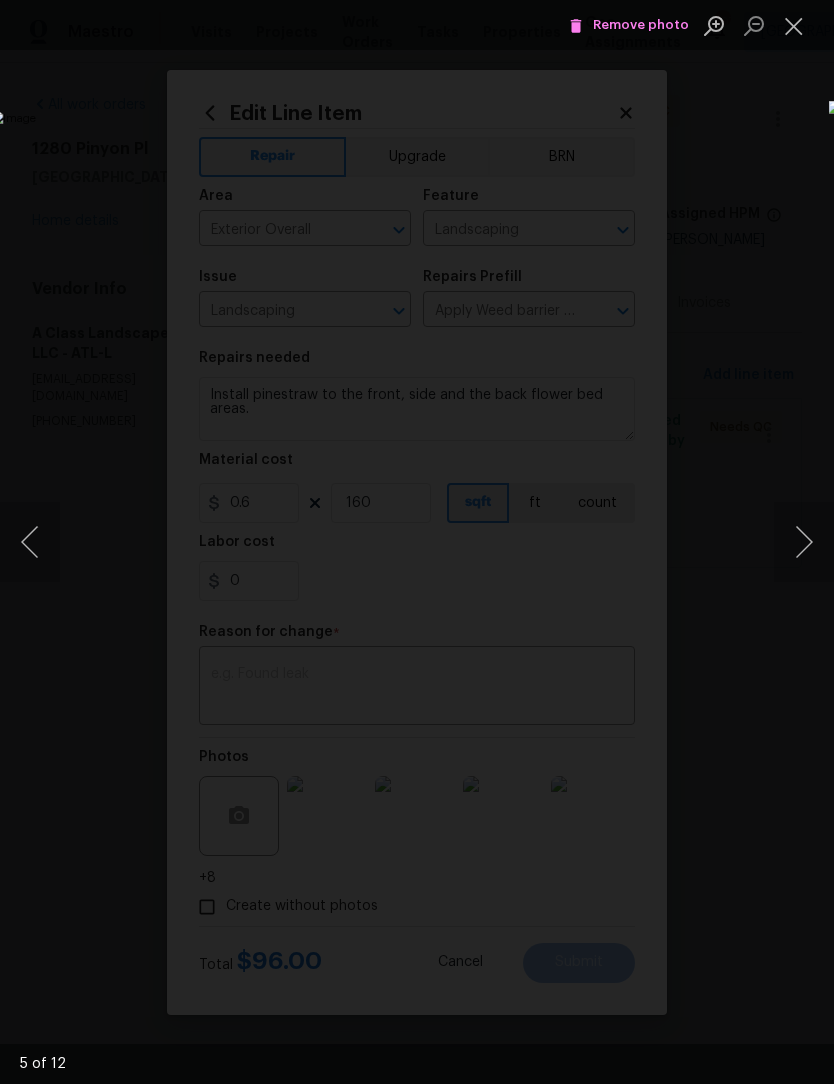 click at bounding box center (804, 542) 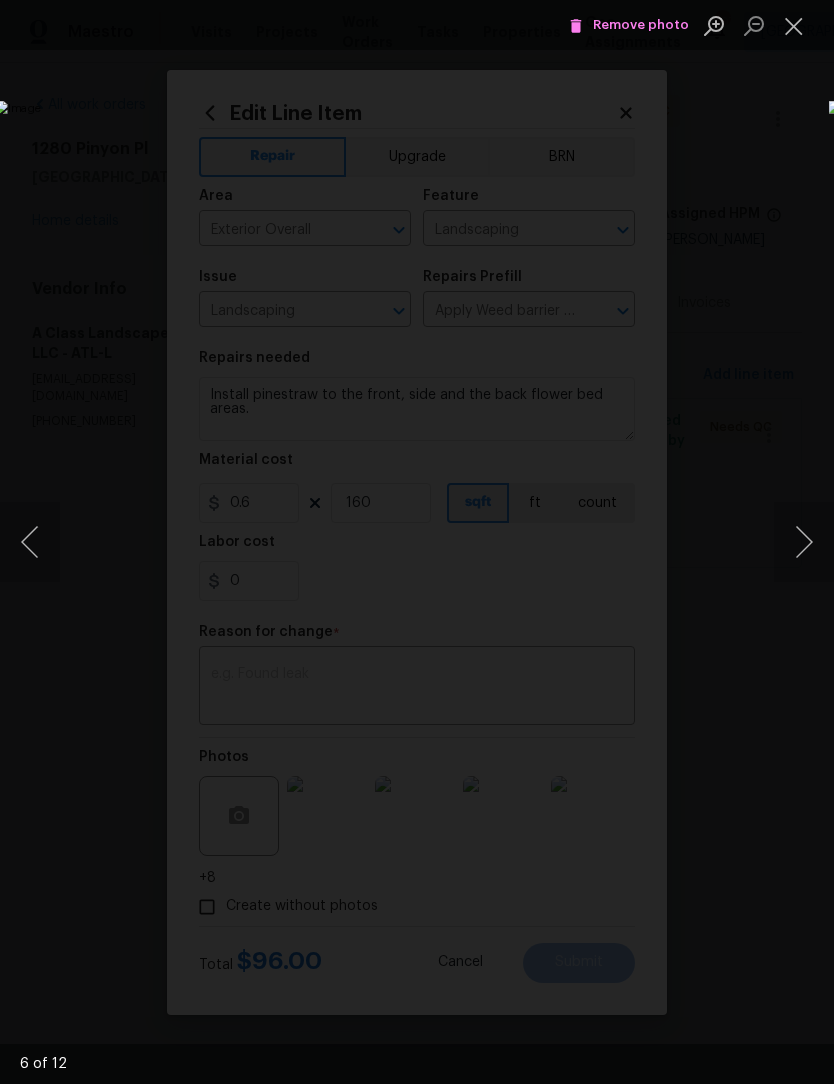 click at bounding box center (804, 542) 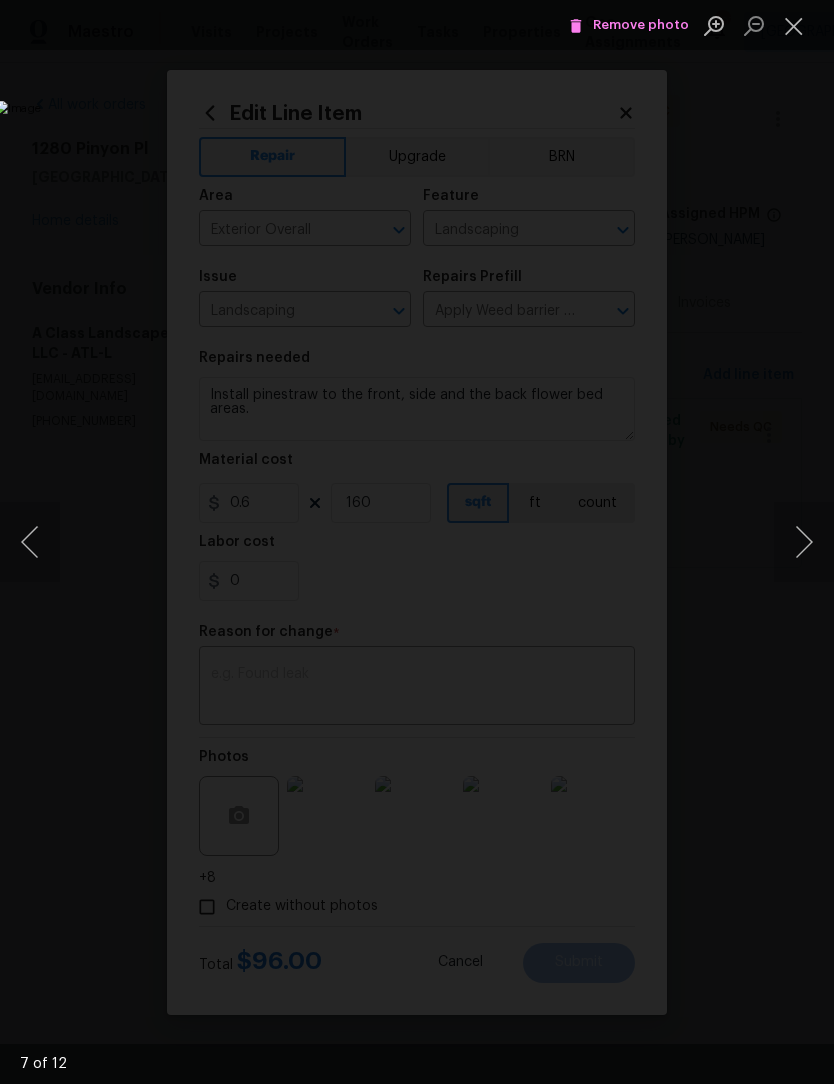 click at bounding box center [804, 542] 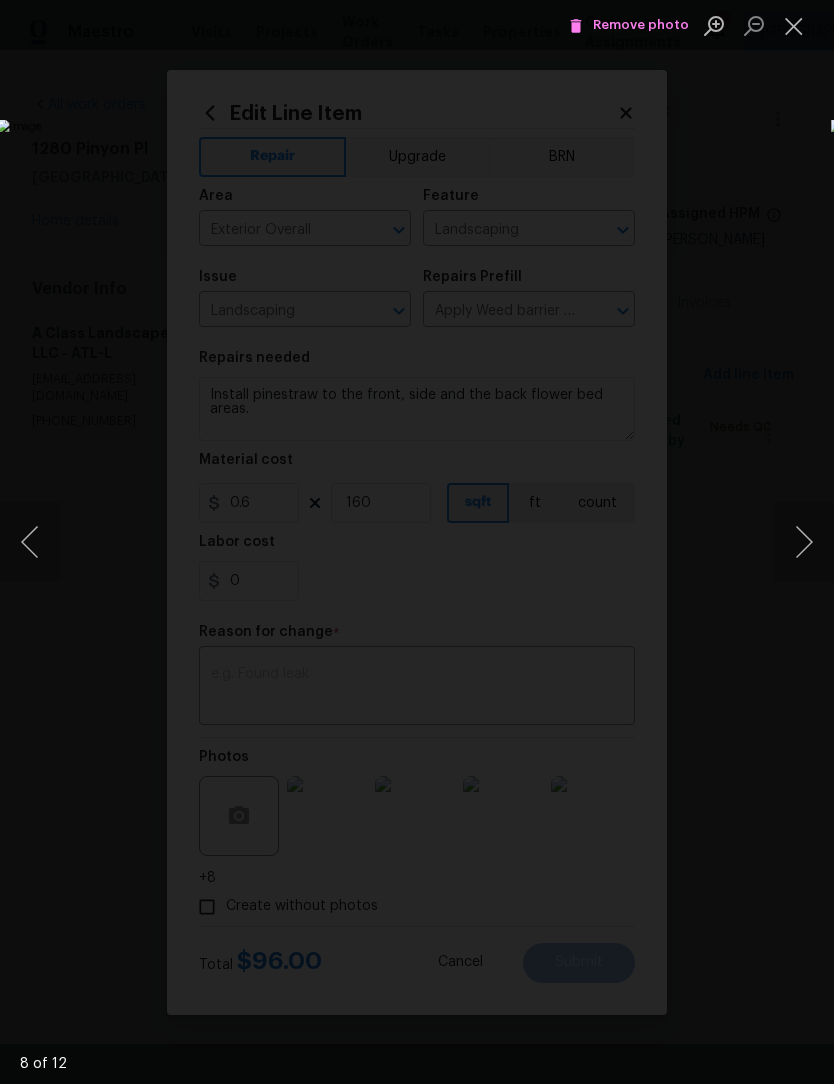 click at bounding box center [804, 542] 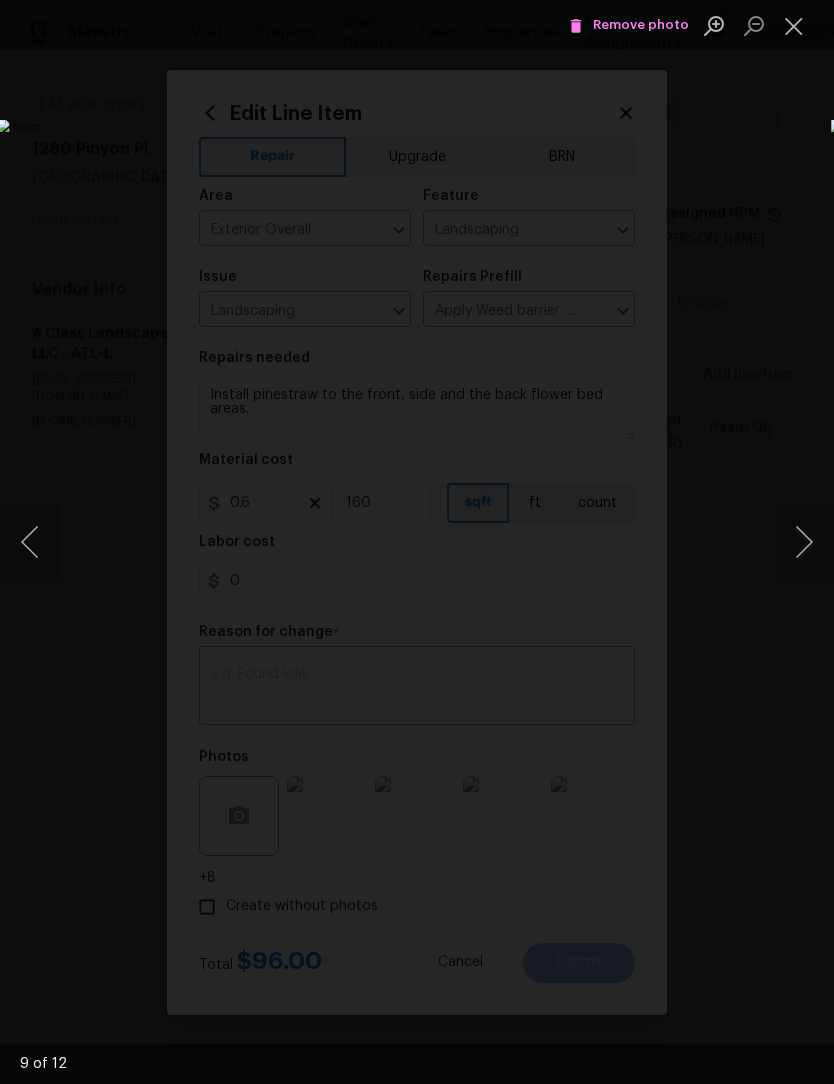 click at bounding box center [794, 25] 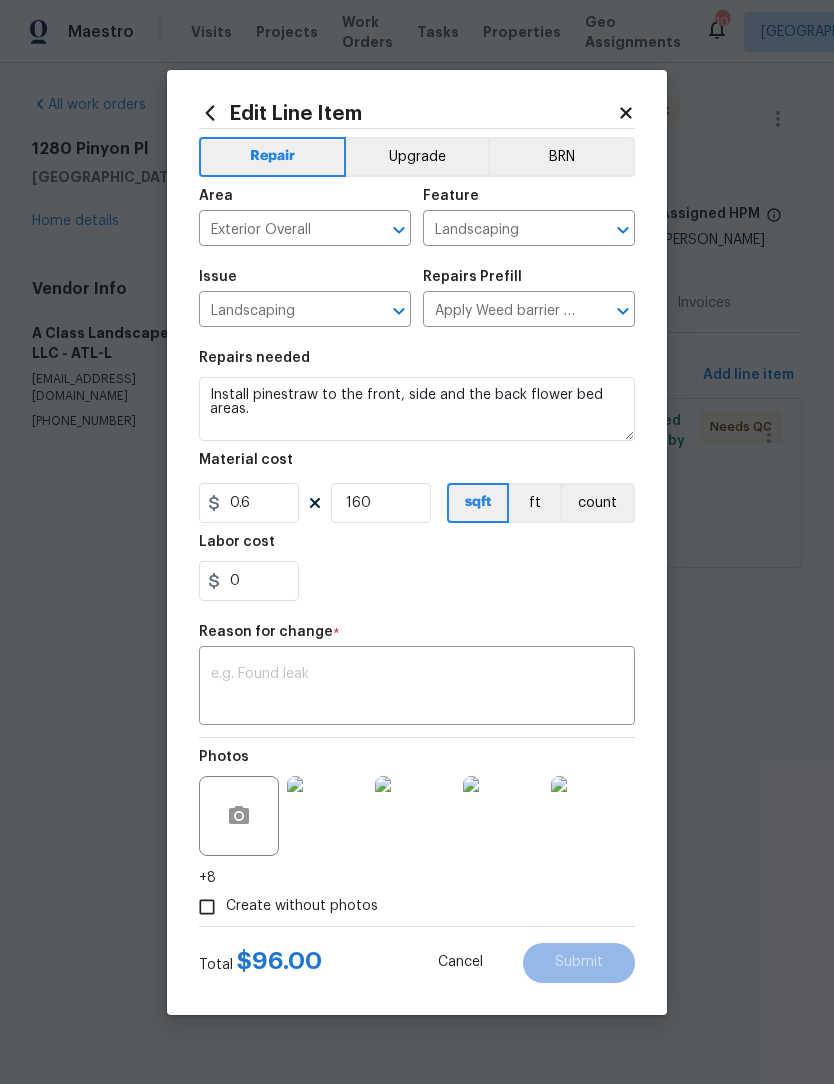 click at bounding box center (503, 816) 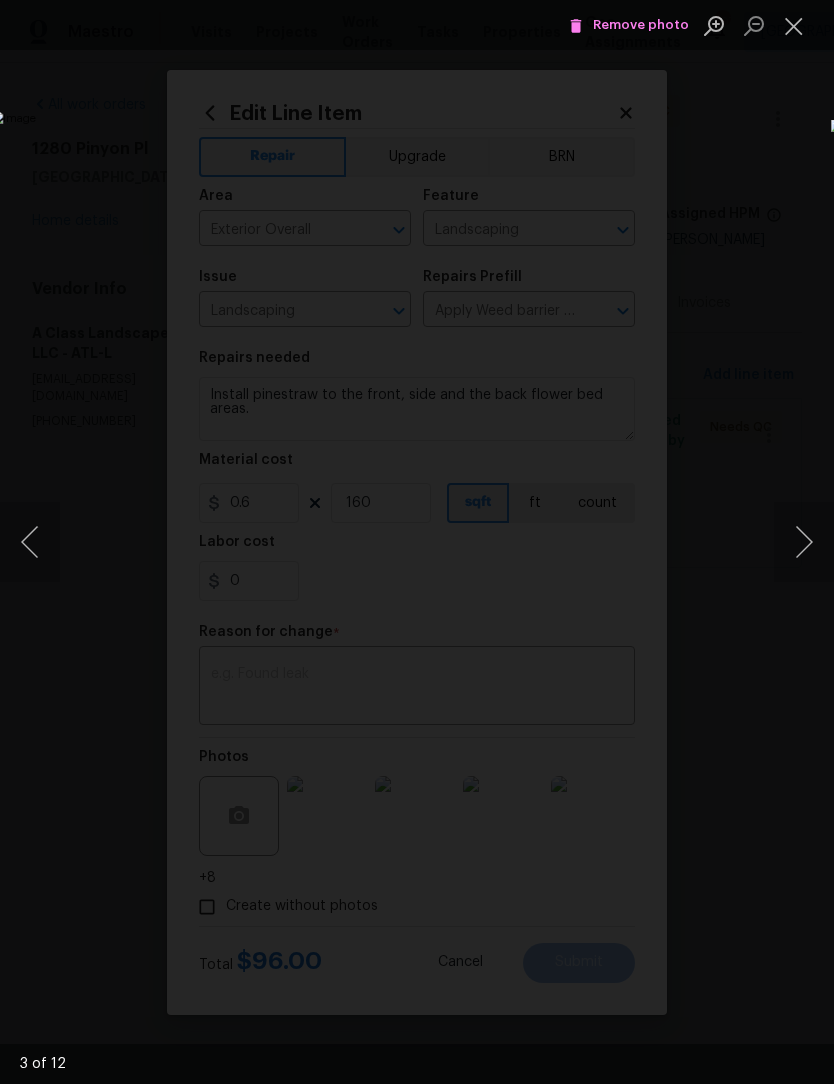 click at bounding box center (804, 542) 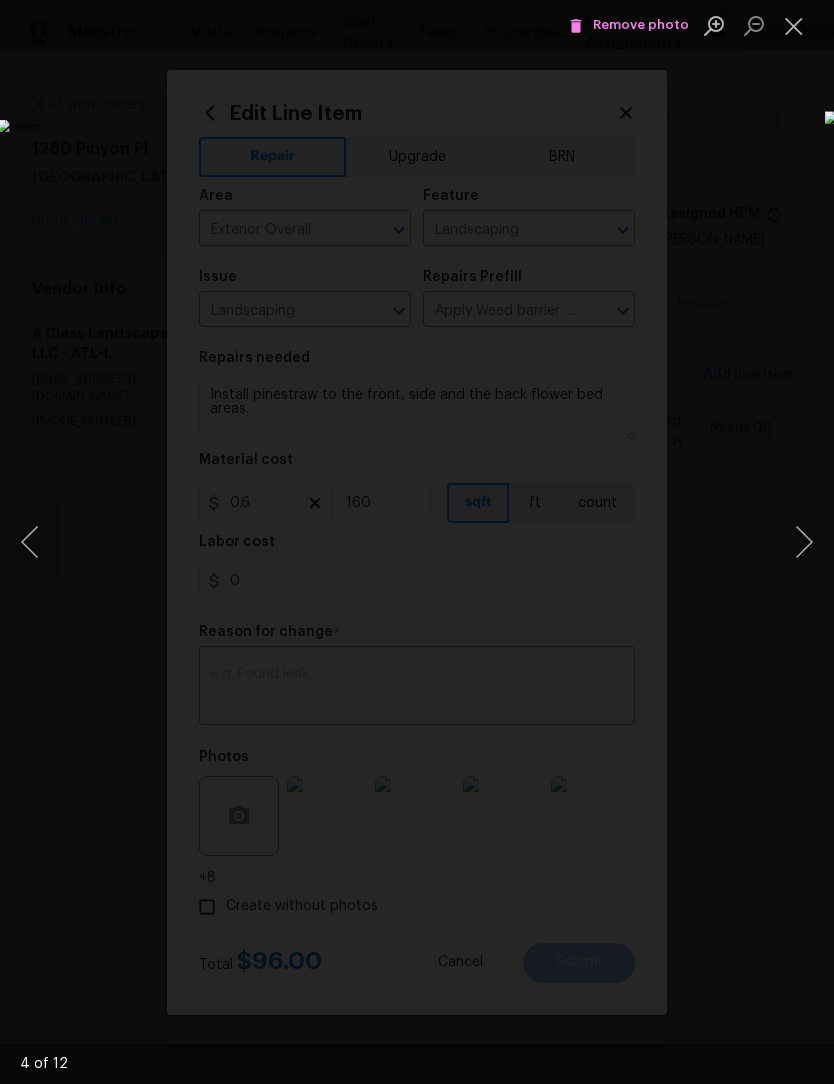 click at bounding box center (804, 542) 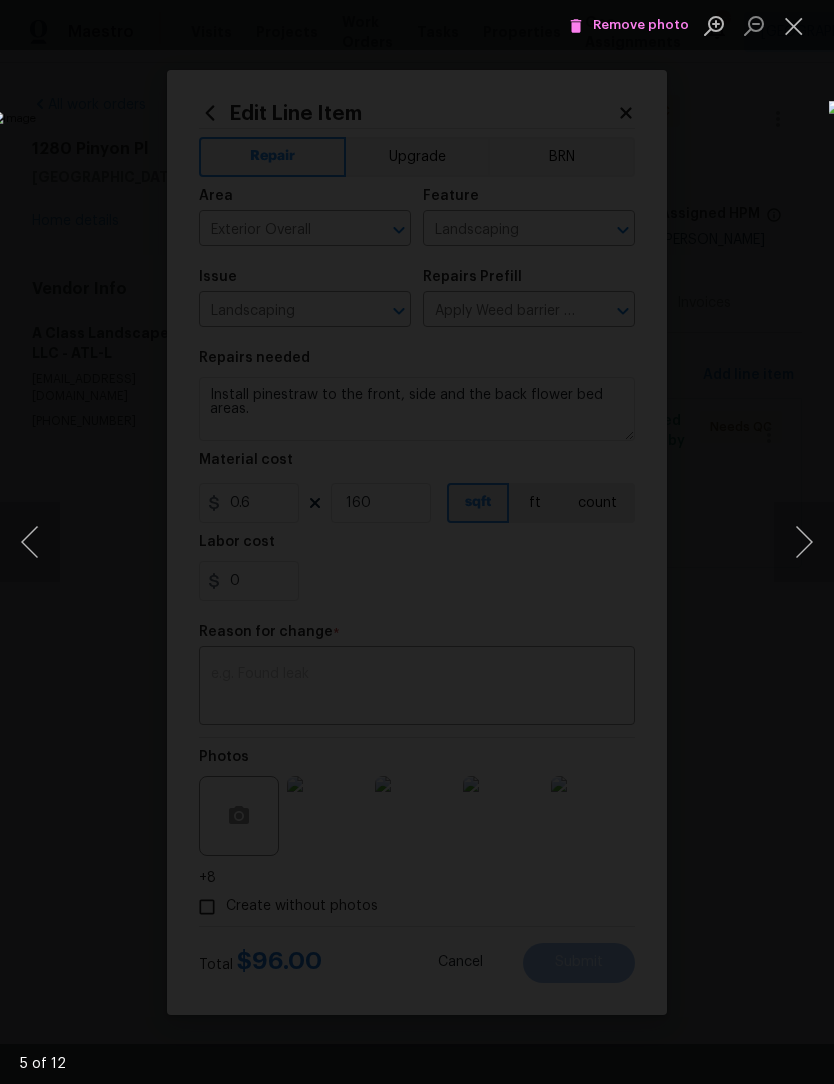 click at bounding box center [794, 25] 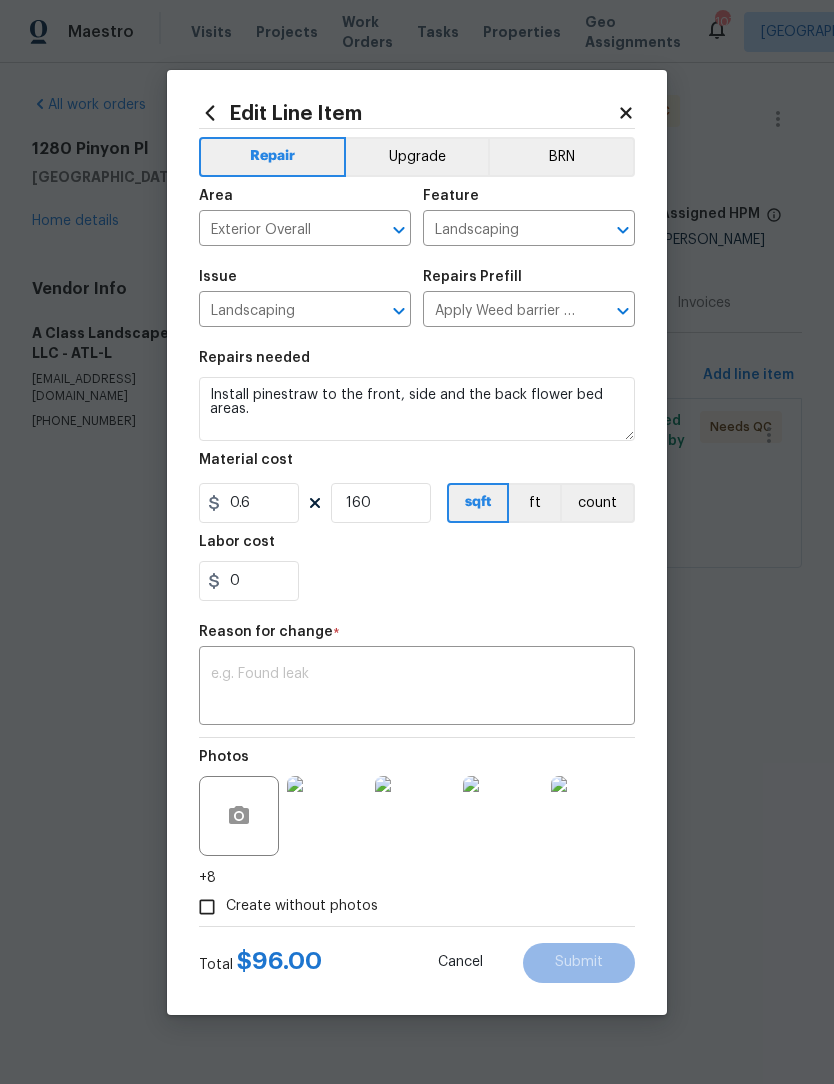 click 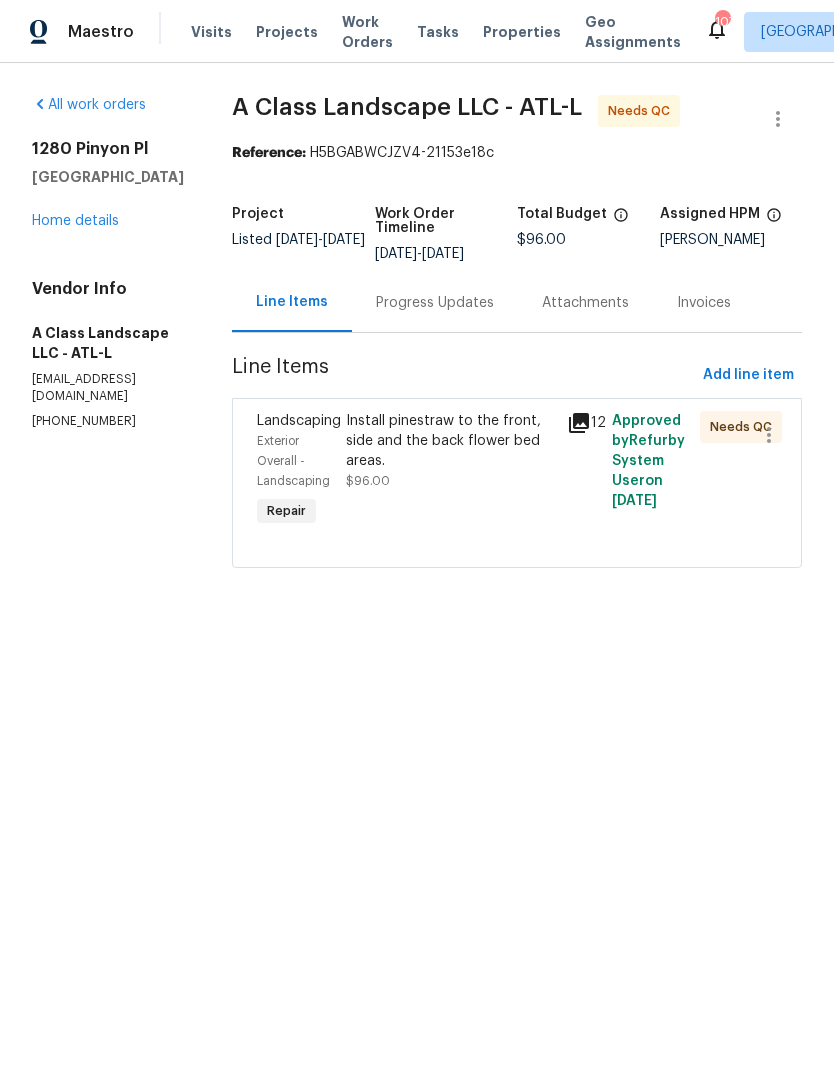 click on "Progress Updates" at bounding box center [435, 303] 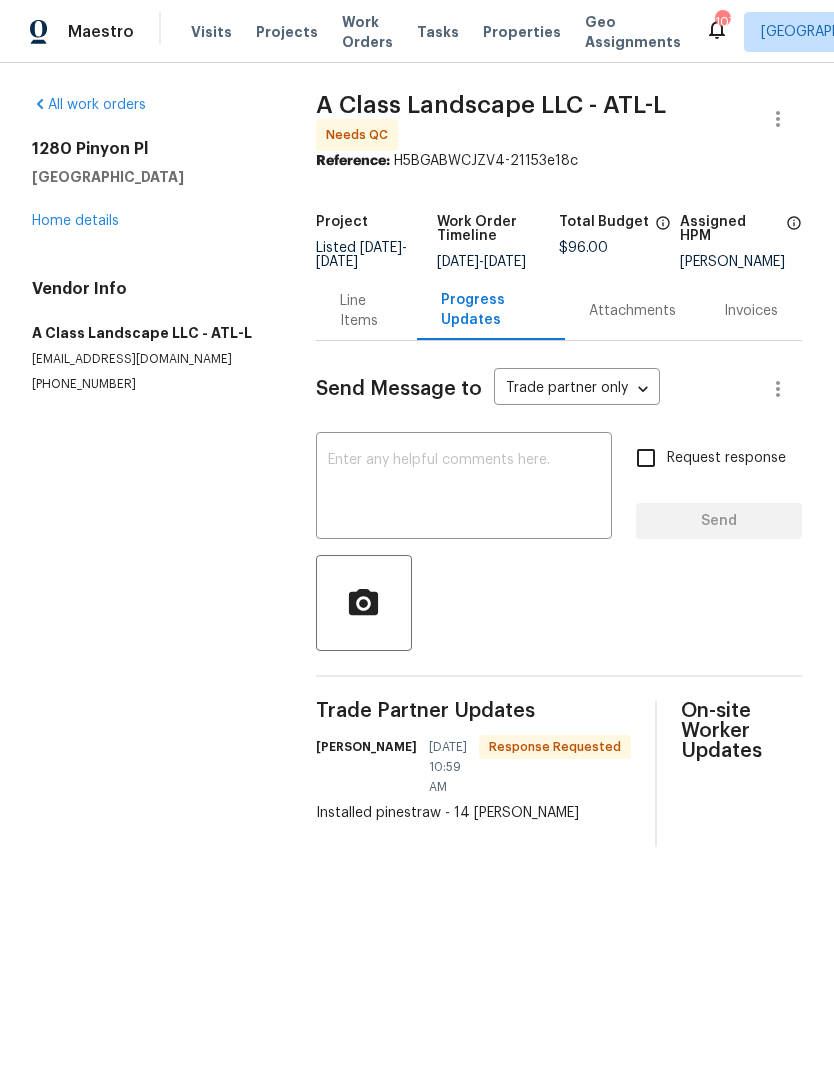 click on "Tommie Faulk" at bounding box center [366, 747] 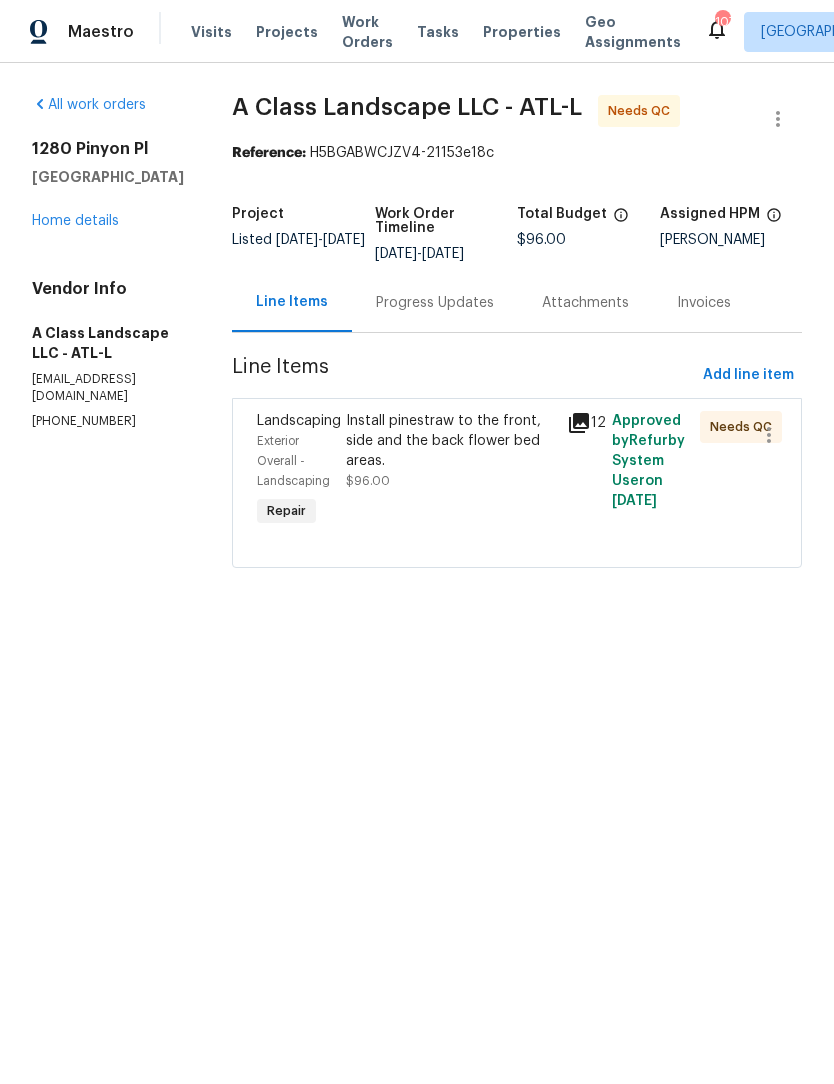 click on "Attachments" at bounding box center [585, 303] 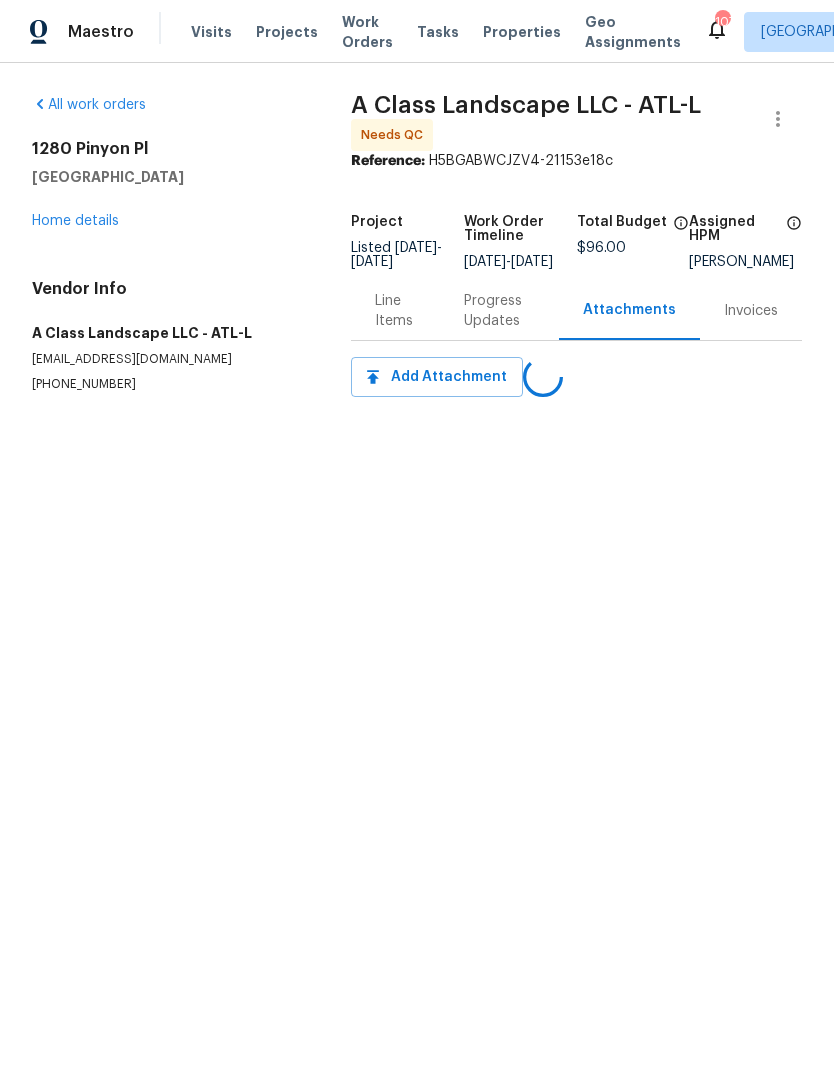 click on "Progress Updates" at bounding box center [499, 310] 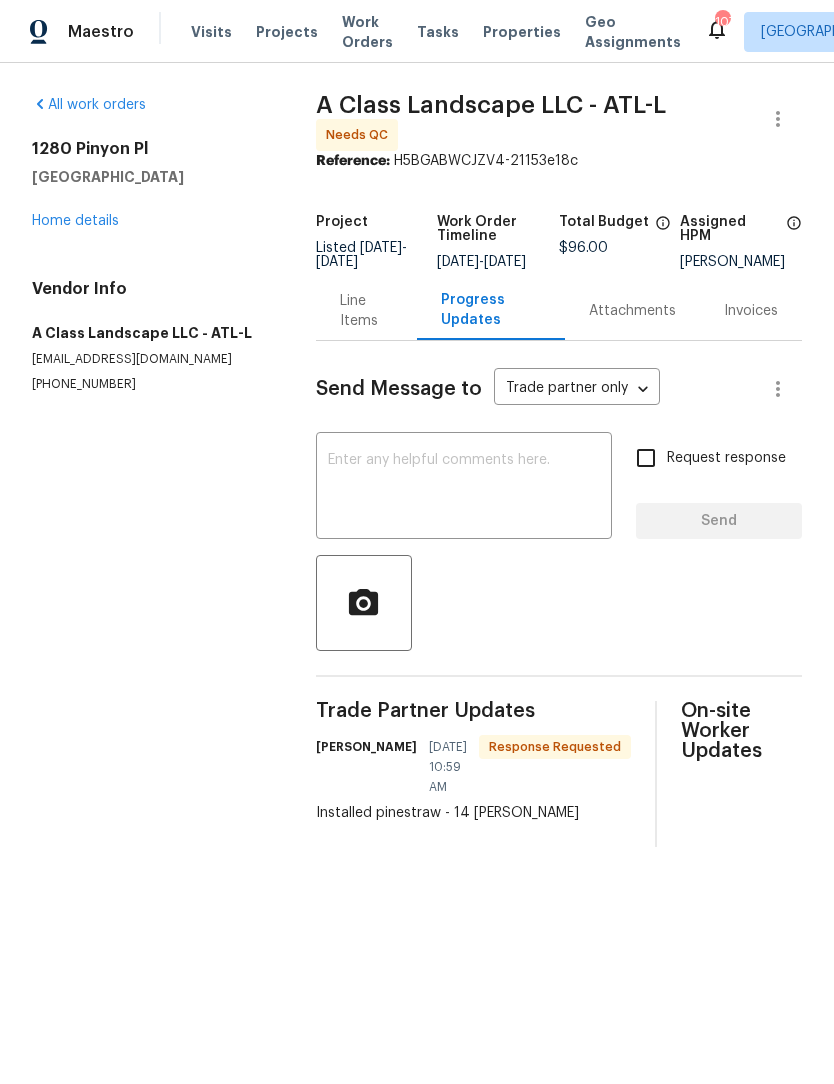 click on "1280 Pinyon Pl Lawrenceville, GA 30043 Home details" at bounding box center [150, 185] 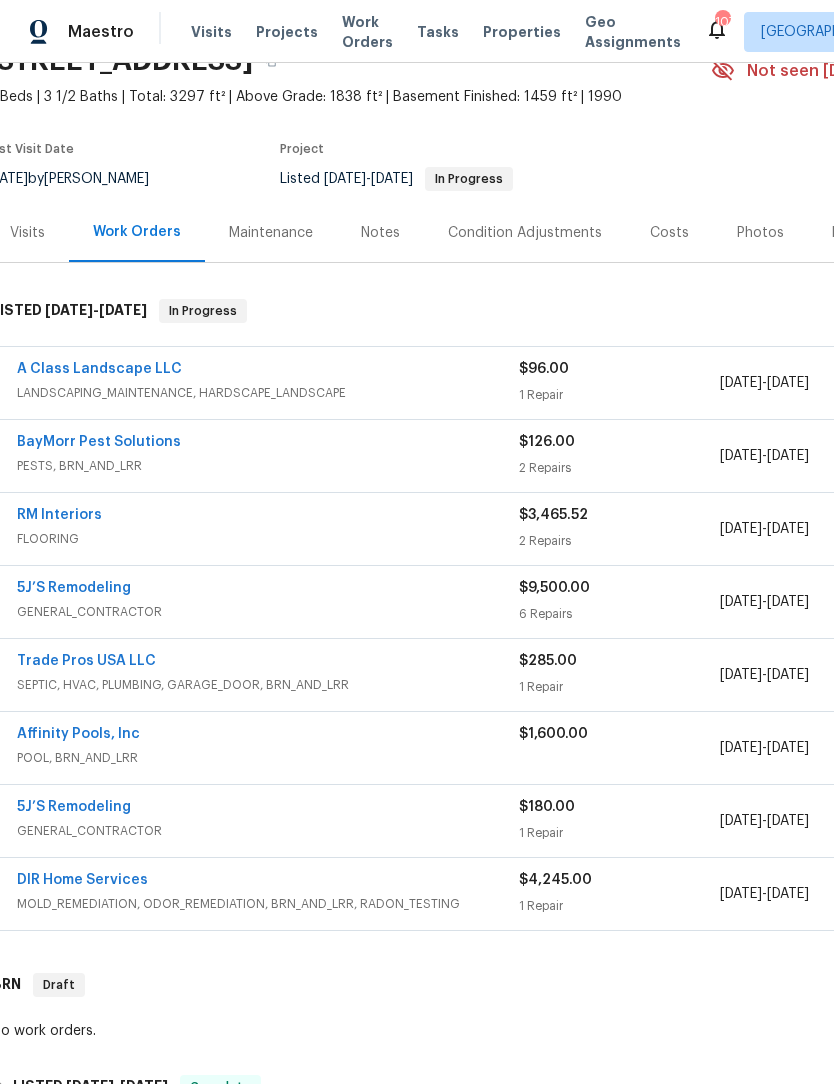 scroll, scrollTop: 100, scrollLeft: 17, axis: both 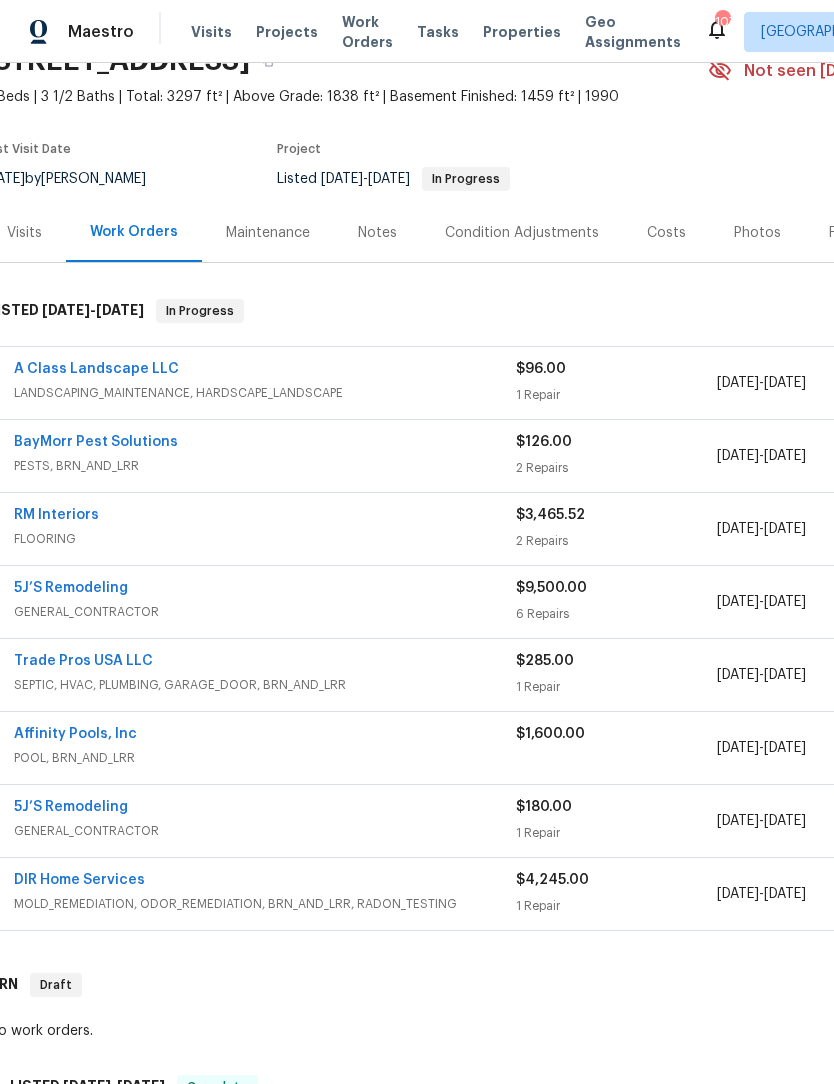 click on "Notes" at bounding box center (377, 233) 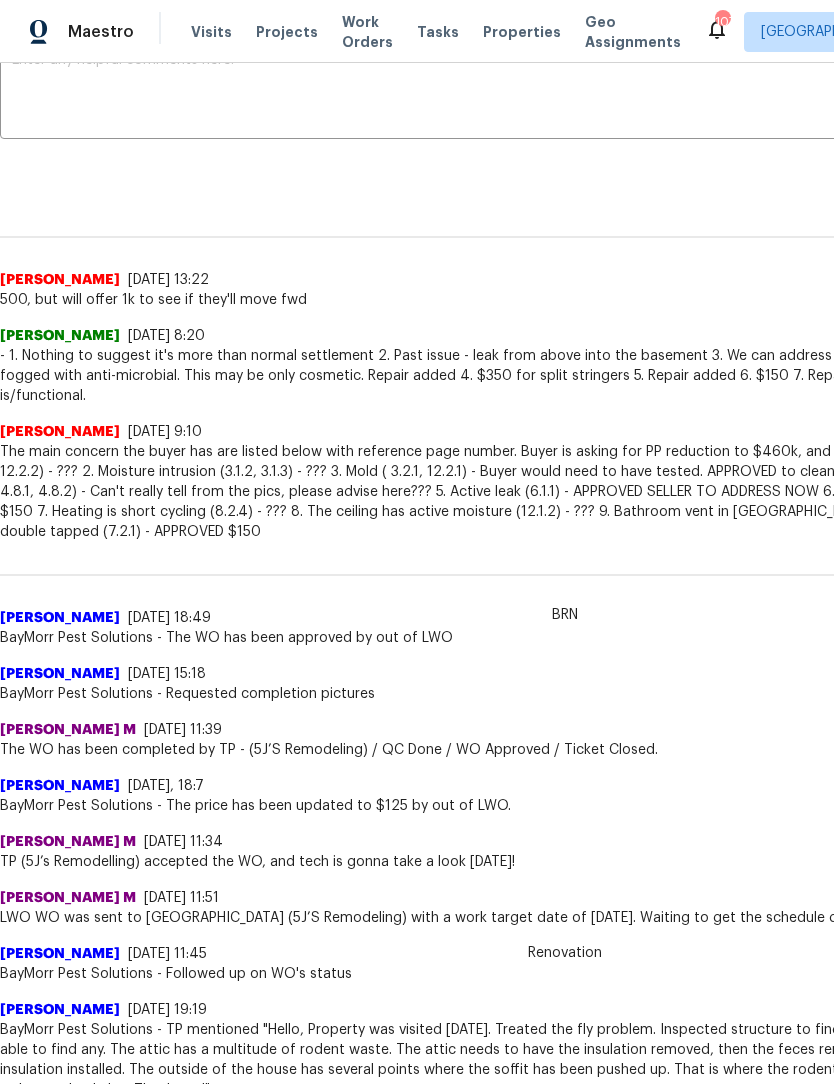 scroll, scrollTop: 372, scrollLeft: -1, axis: both 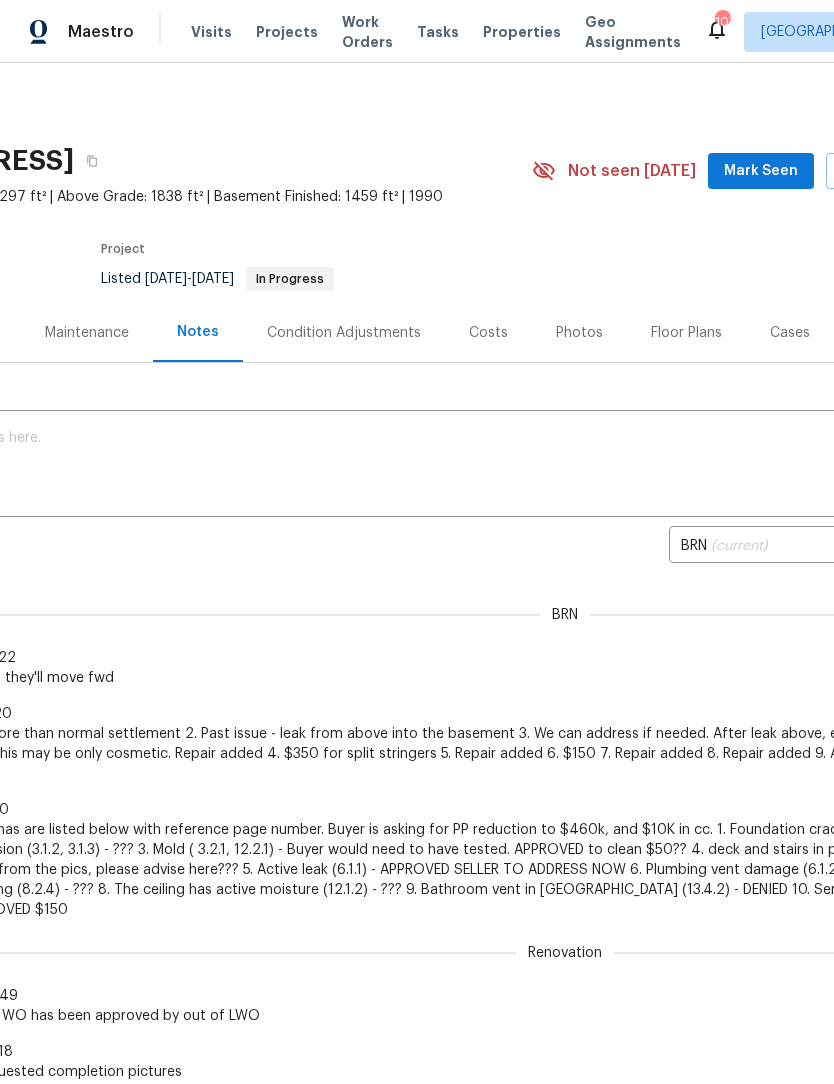 click on "Mark Seen" at bounding box center (761, 171) 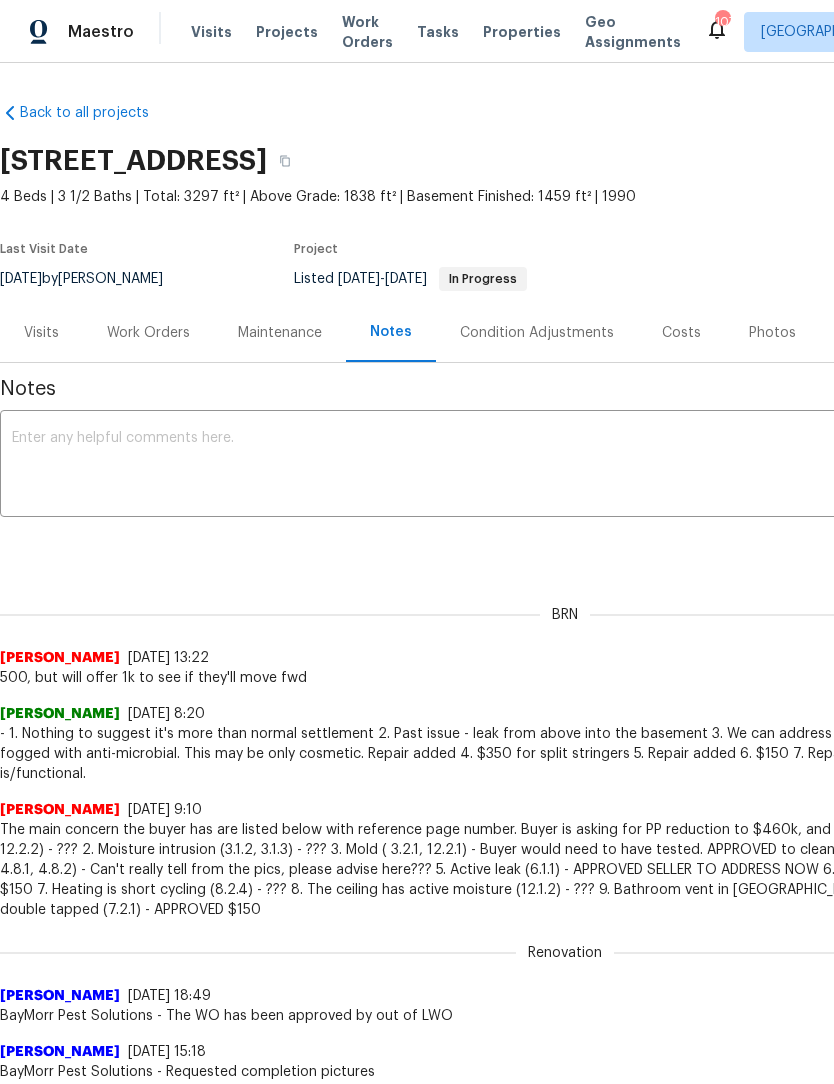 click on "Work Orders" at bounding box center (148, 332) 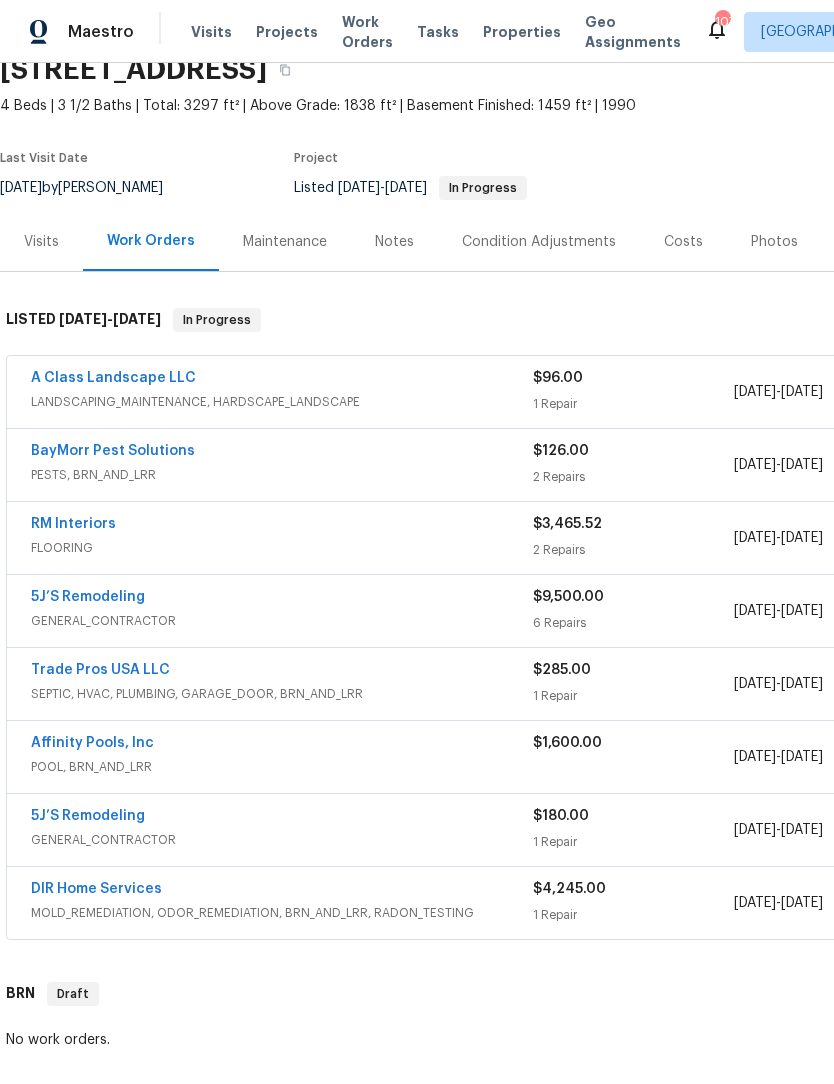 scroll, scrollTop: 93, scrollLeft: 0, axis: vertical 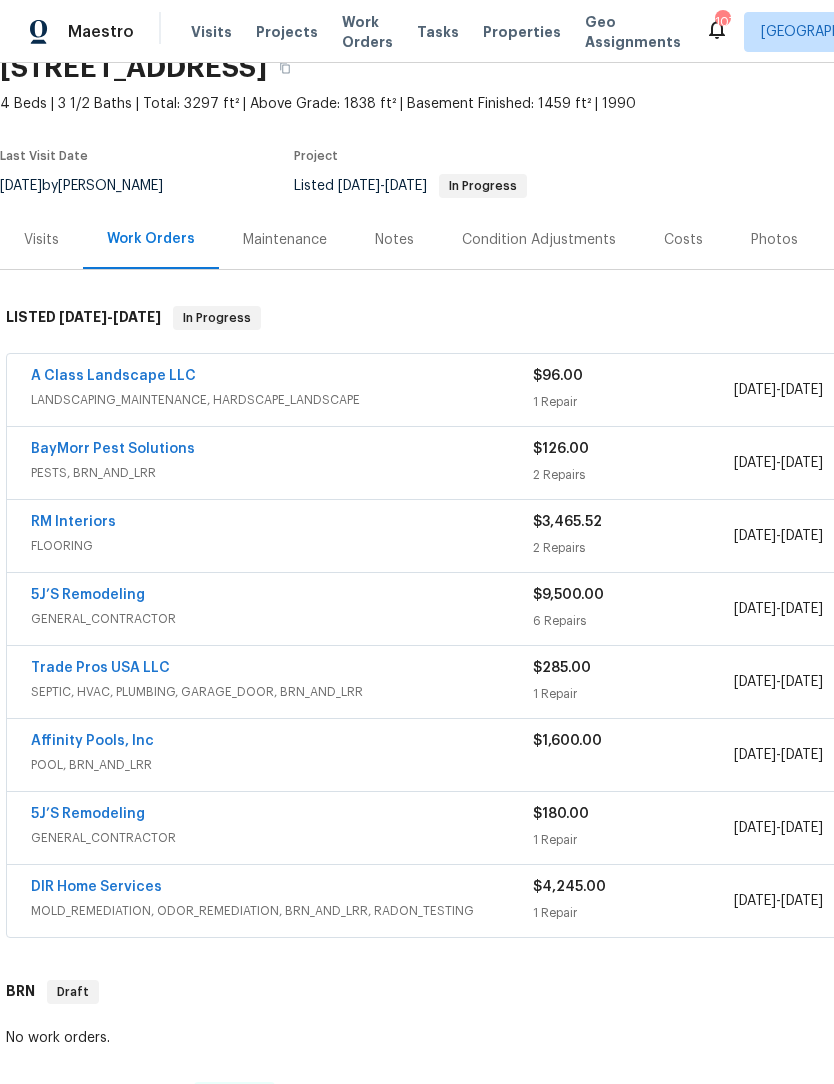 click on "Trade Pros USA LLC" at bounding box center (100, 668) 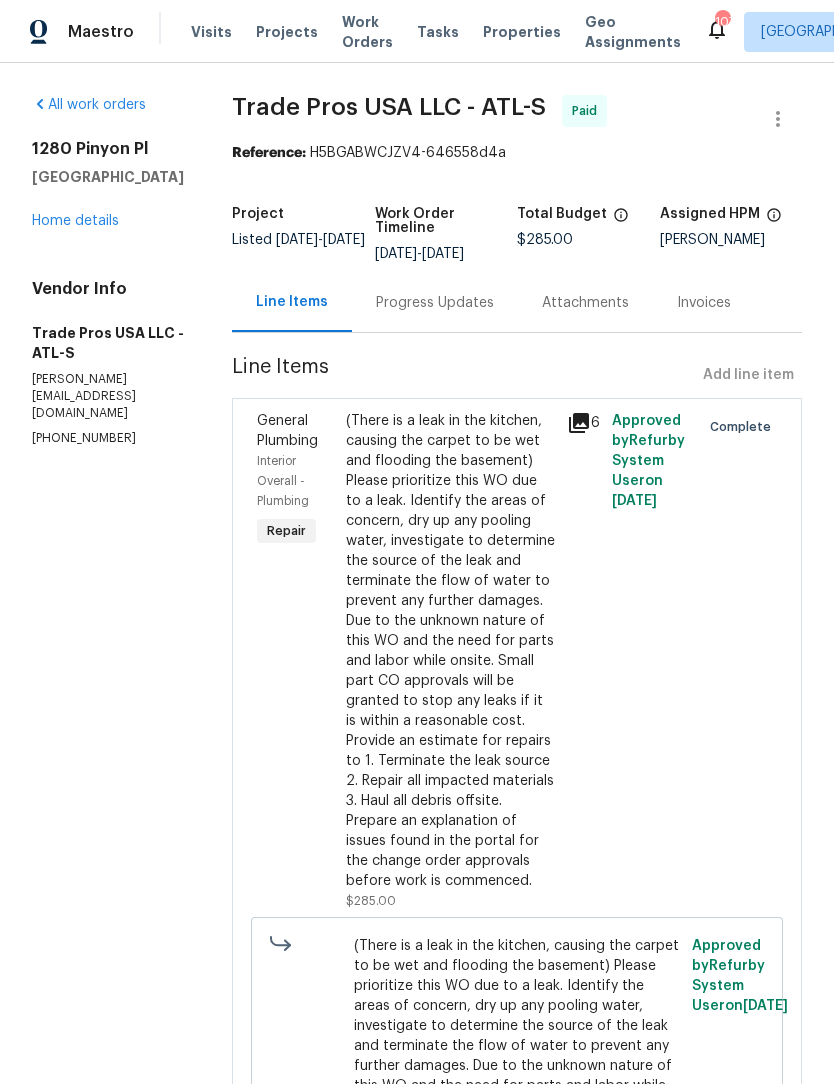click on "Home details" at bounding box center [75, 221] 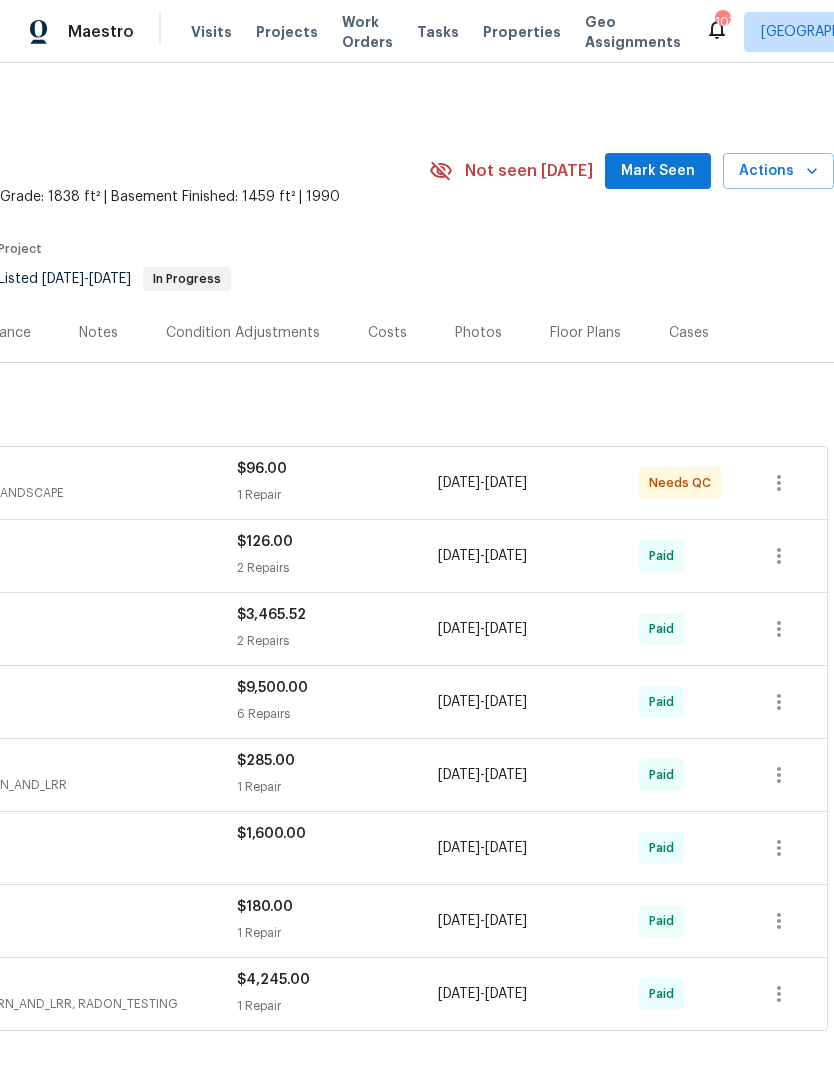 scroll, scrollTop: 0, scrollLeft: 296, axis: horizontal 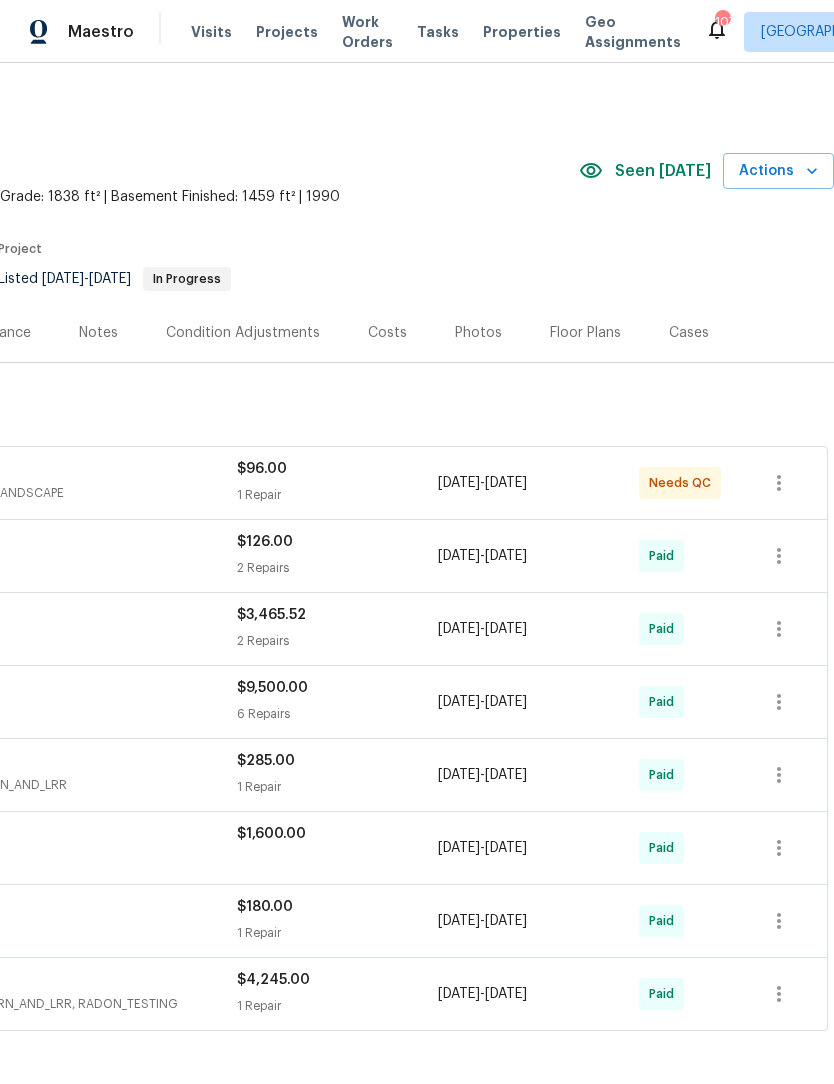 click on "Actions" at bounding box center [778, 171] 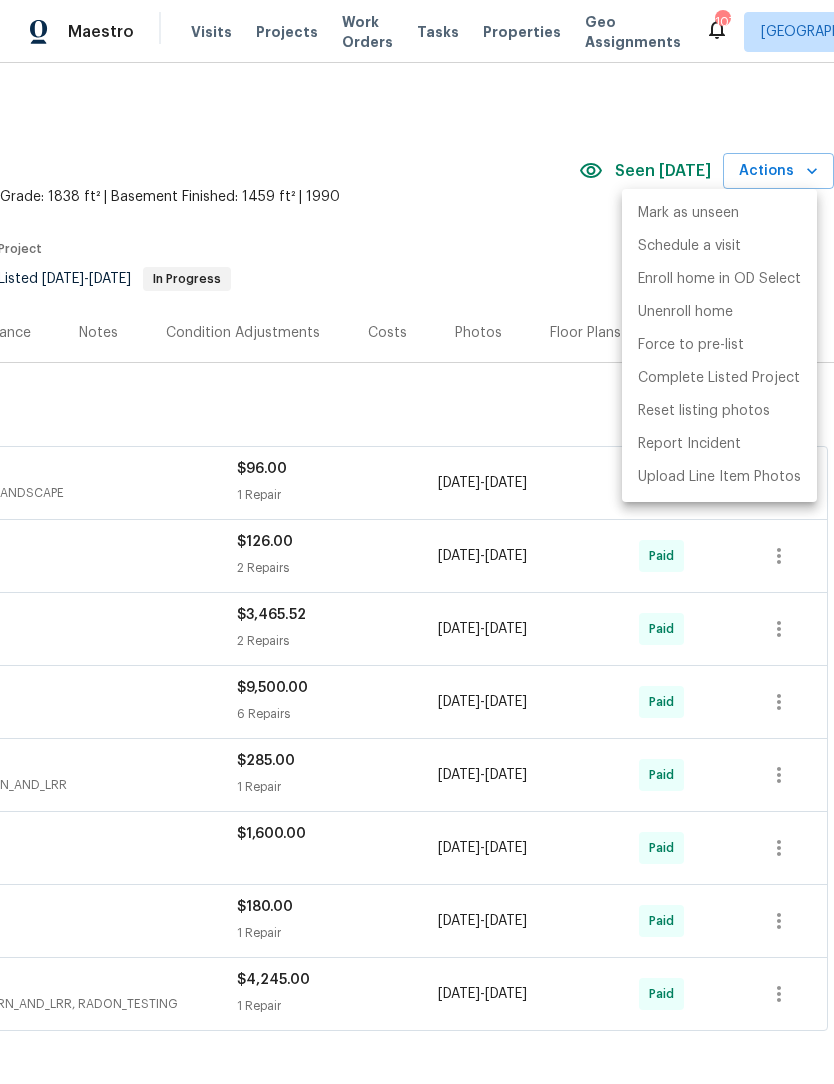 click at bounding box center (417, 542) 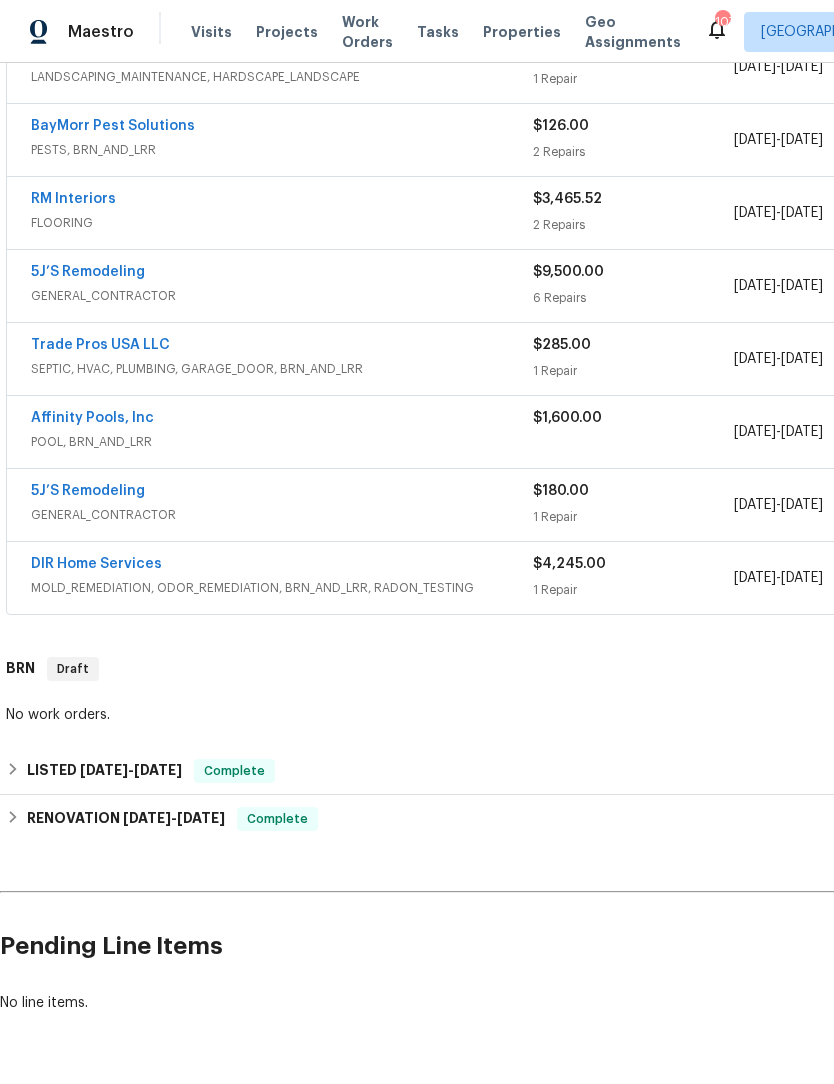 scroll, scrollTop: 414, scrollLeft: 0, axis: vertical 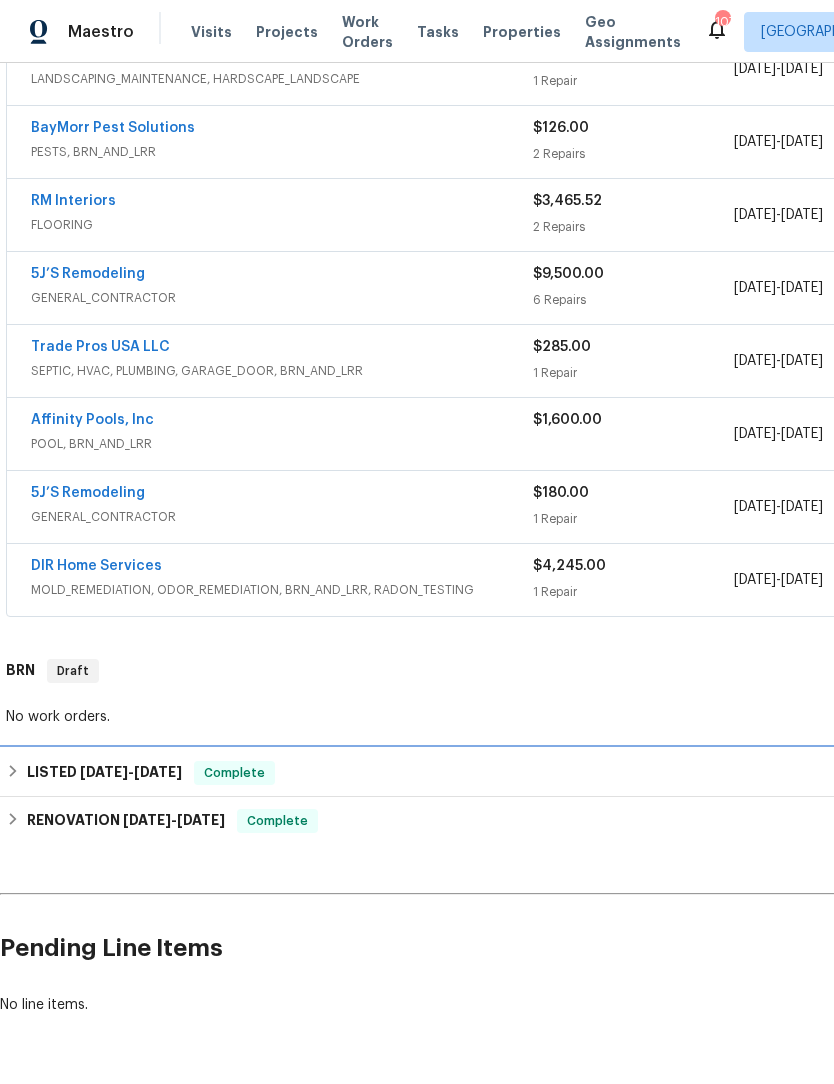 click on "LISTED   3/6/25  -  3/7/25" at bounding box center [104, 773] 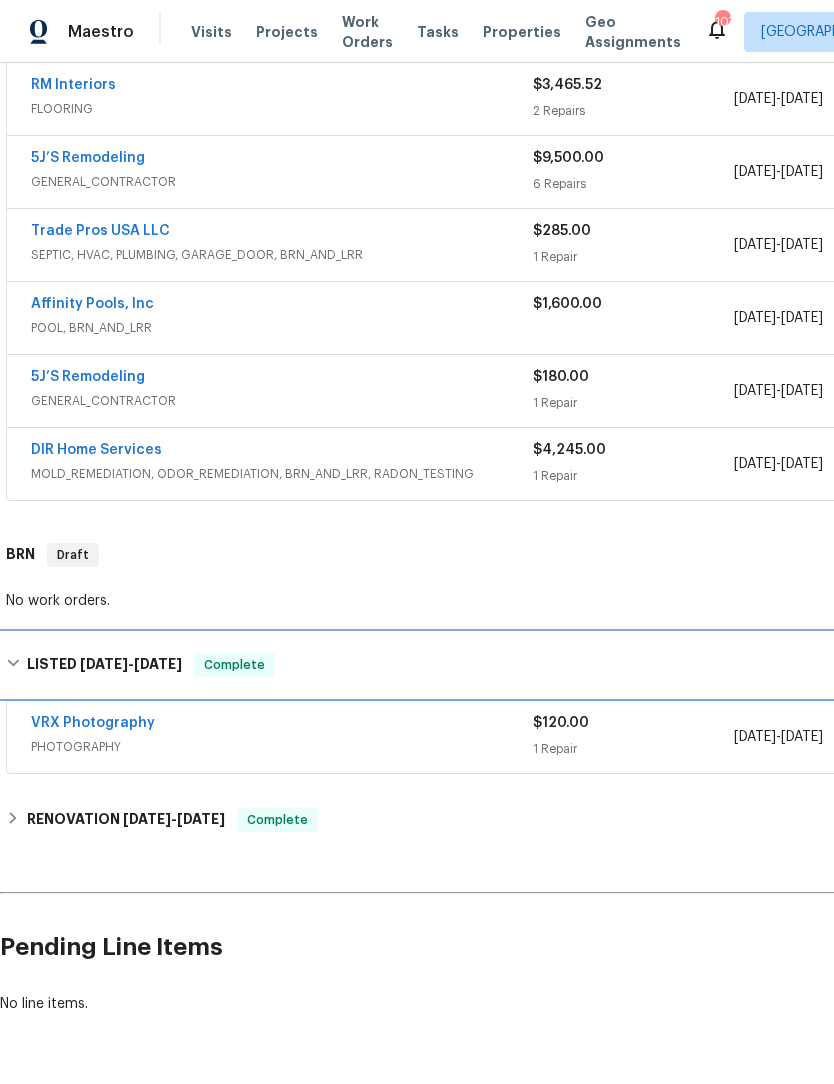 scroll, scrollTop: 529, scrollLeft: 0, axis: vertical 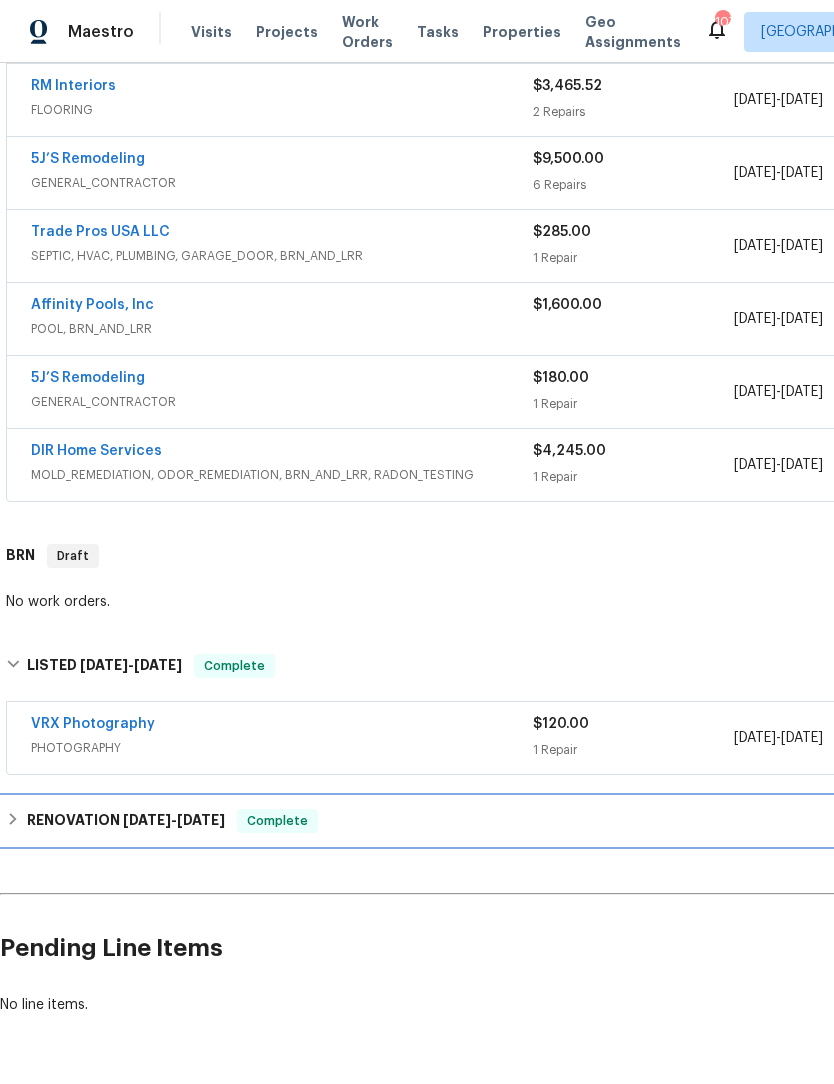 click on "RENOVATION   2/10/25  -  2/28/25" at bounding box center (126, 821) 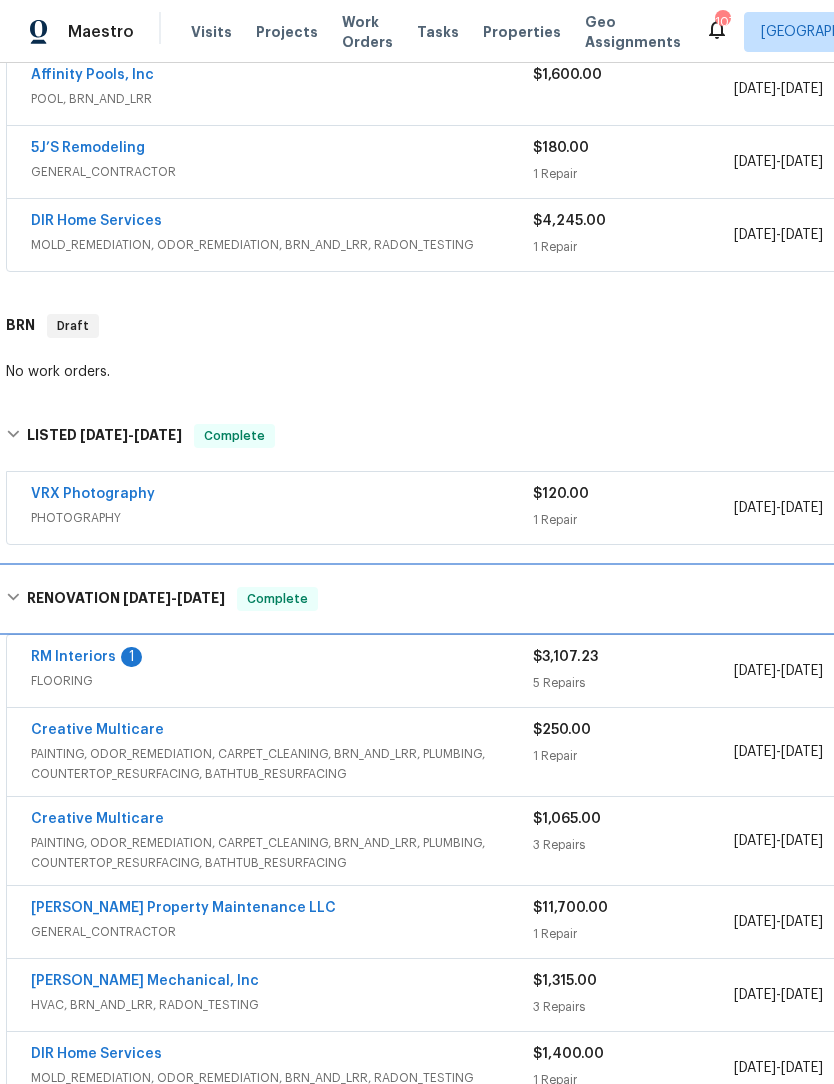 scroll, scrollTop: 759, scrollLeft: 0, axis: vertical 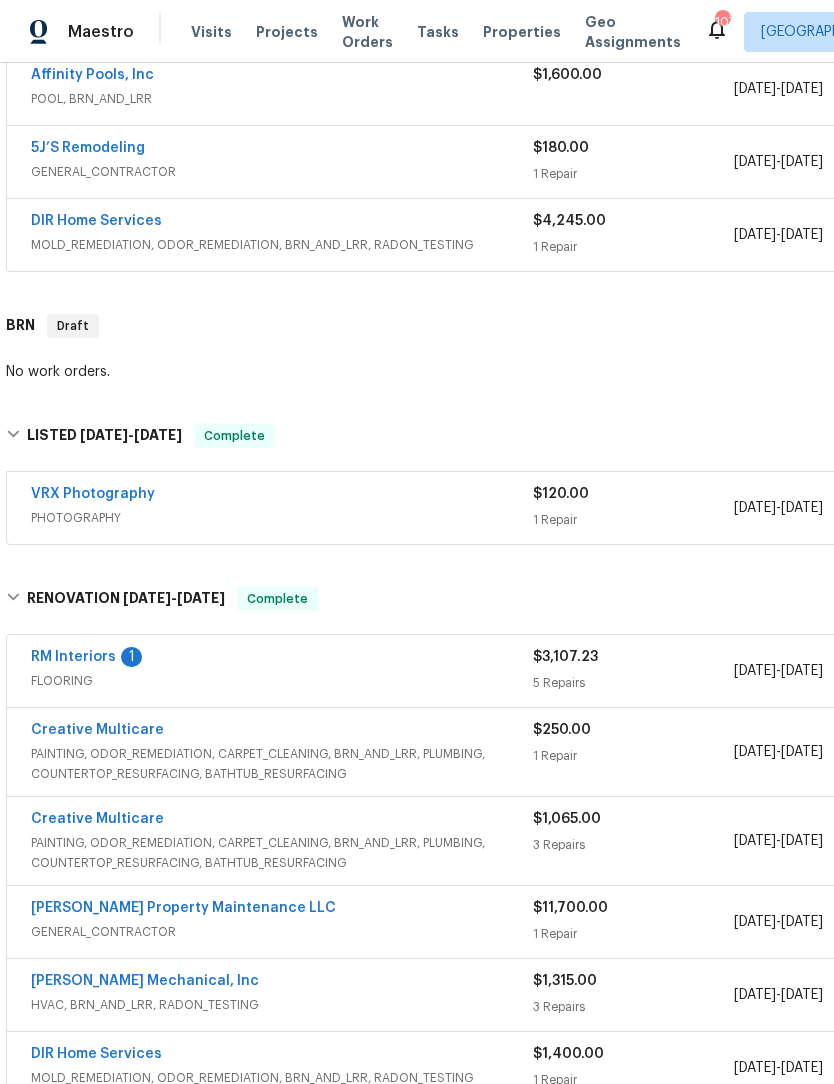 click on "RM Interiors" at bounding box center [73, 657] 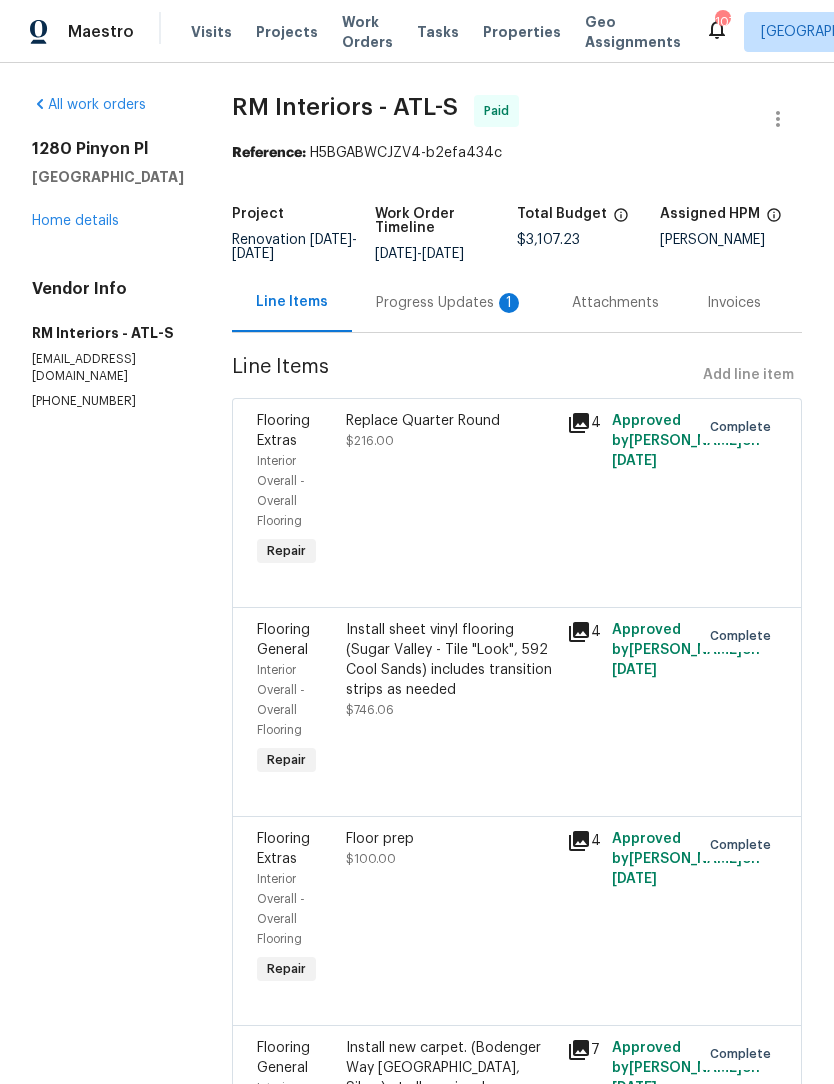 scroll, scrollTop: 0, scrollLeft: 0, axis: both 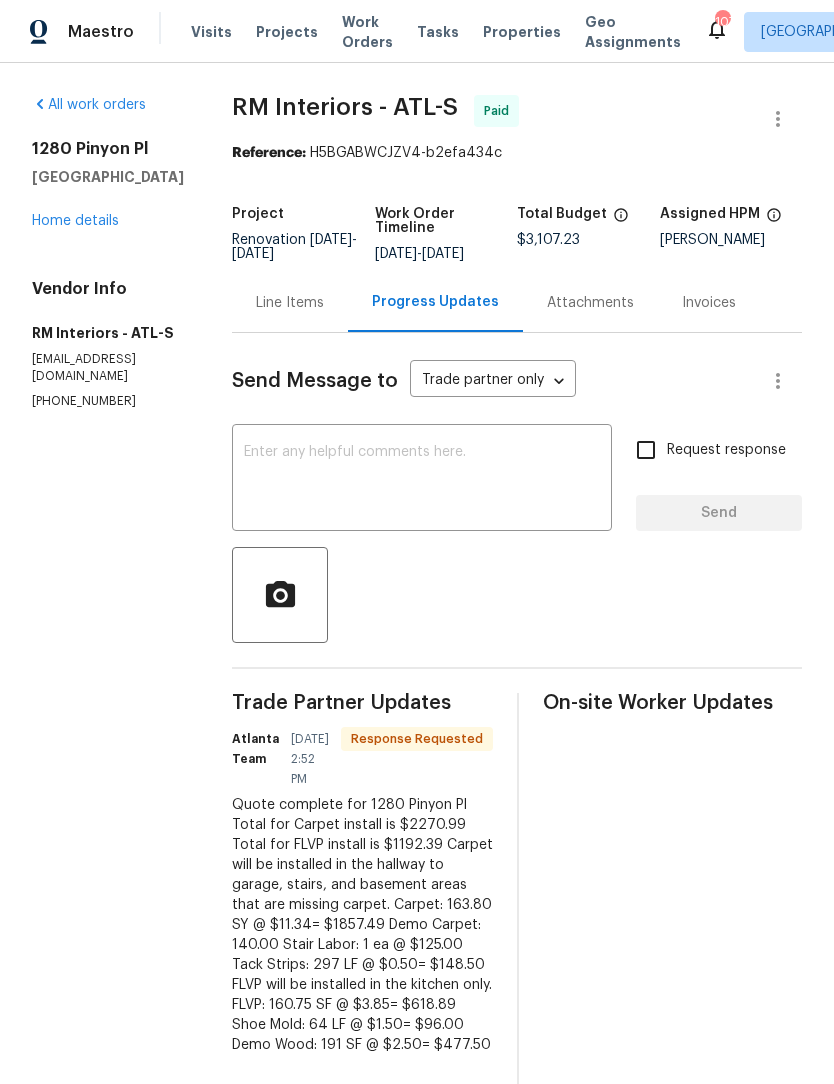 click on "All work orders 1280 Pinyon Pl Lawrenceville, GA 30043 Home details Vendor Info RM Interiors - ATL-S atlanta@rmiflooring.com (404) 771-0472" at bounding box center [108, 252] 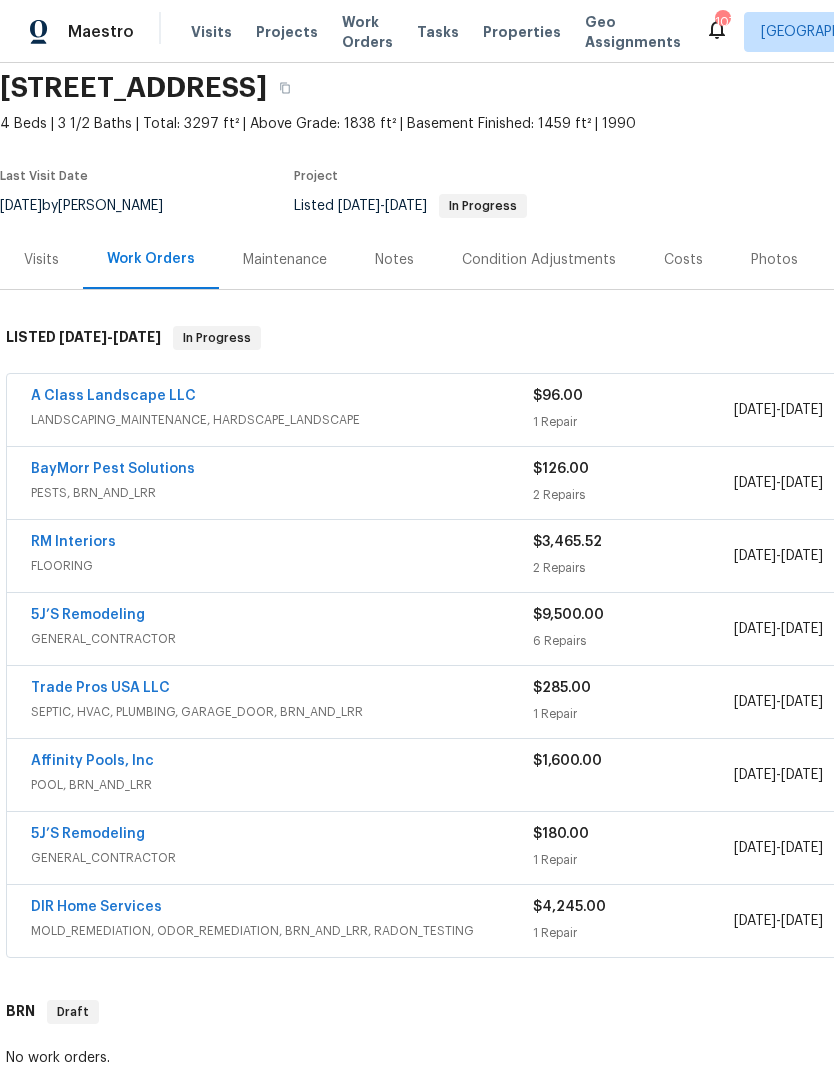 scroll, scrollTop: 81, scrollLeft: -2, axis: both 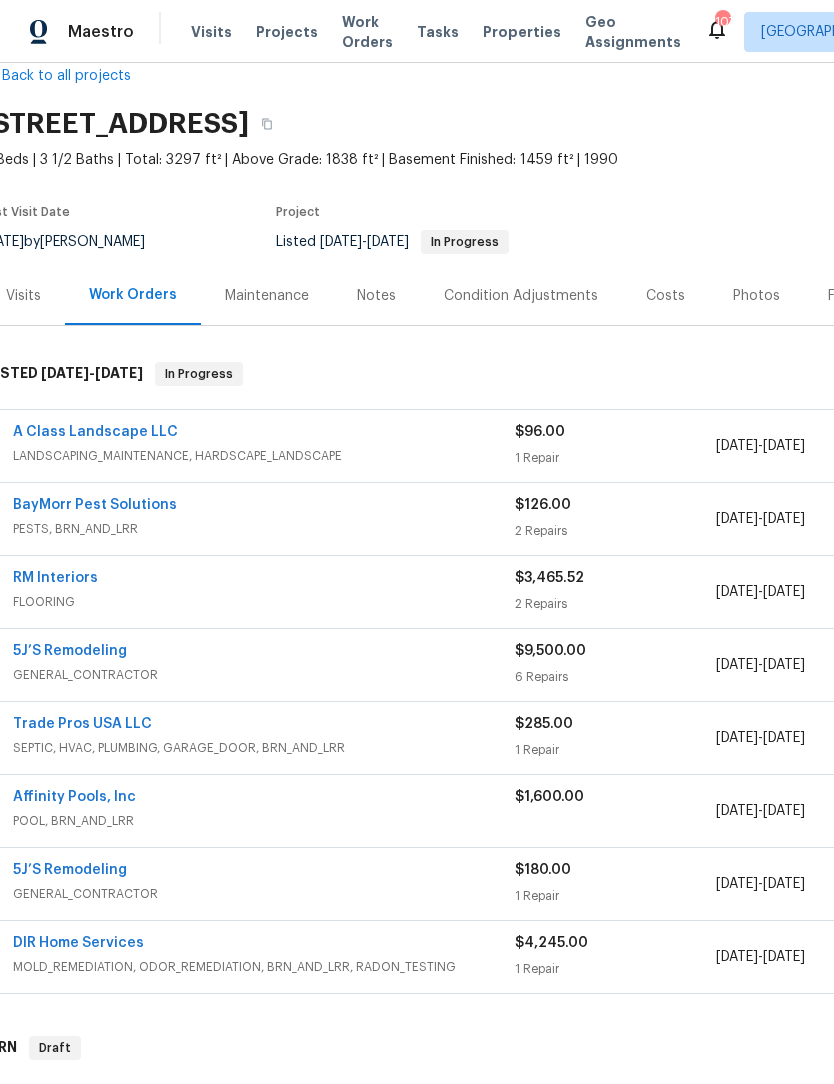 click on "Notes" at bounding box center [376, 296] 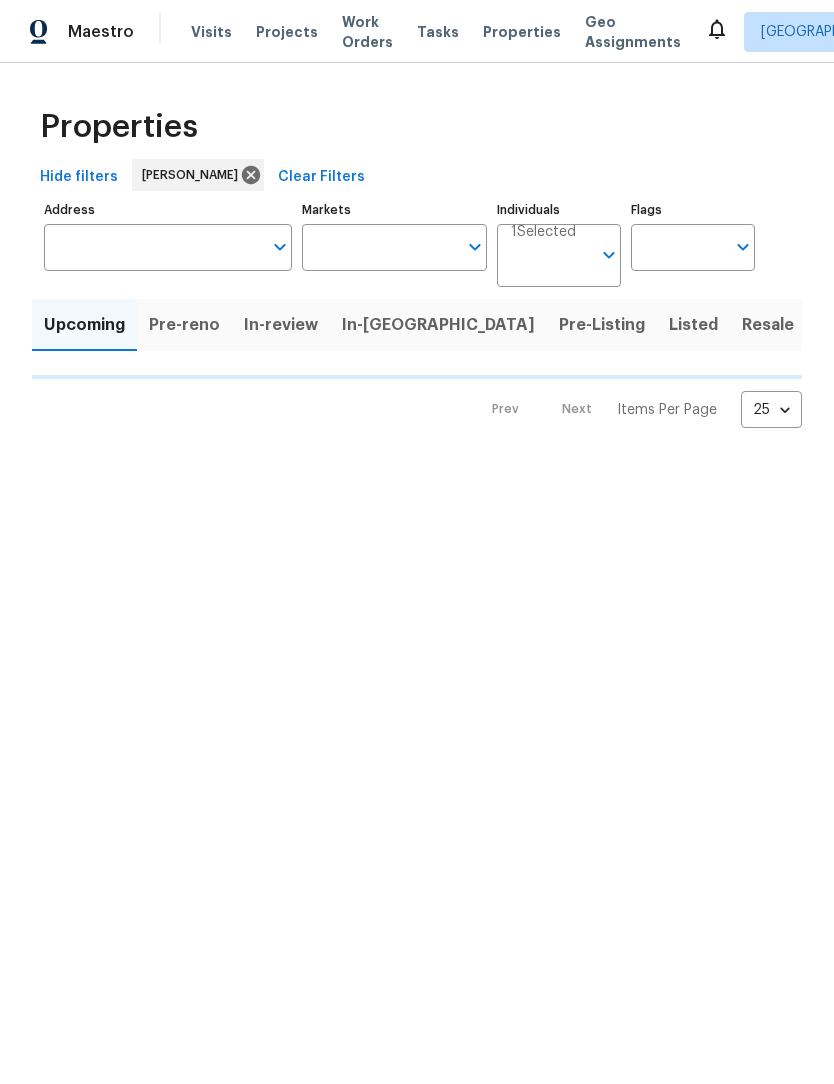 scroll, scrollTop: 0, scrollLeft: 0, axis: both 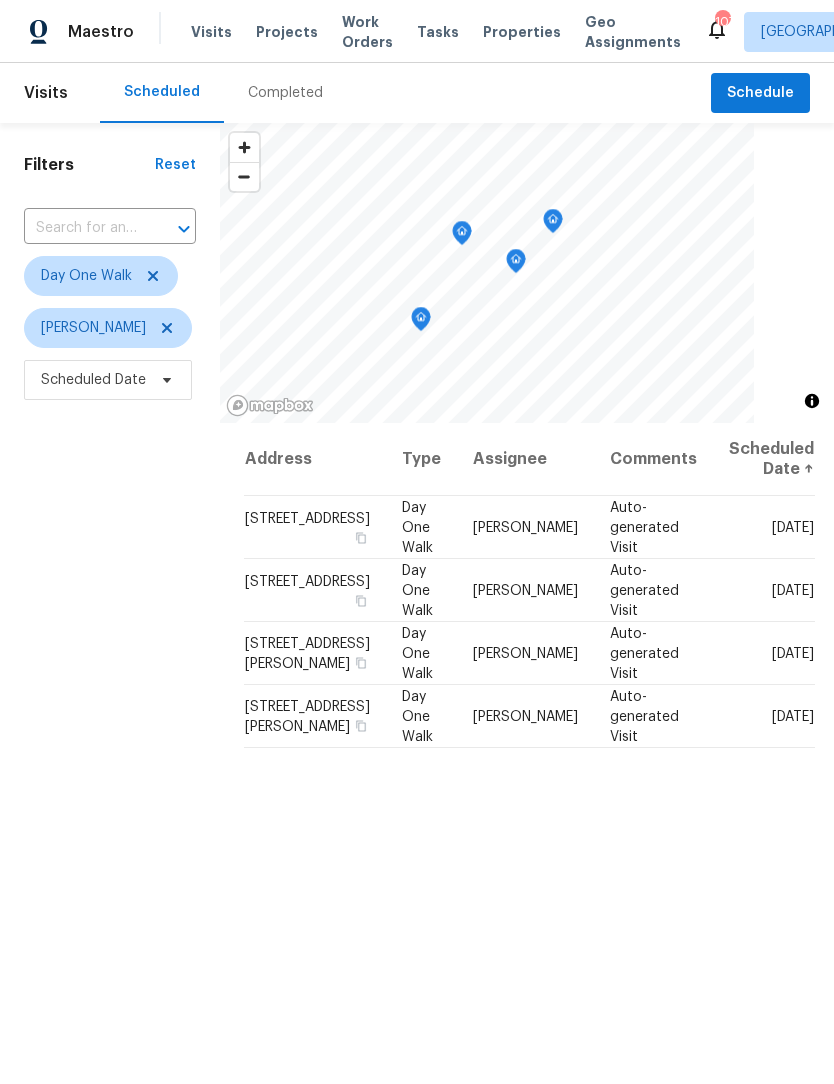 click at bounding box center [82, 228] 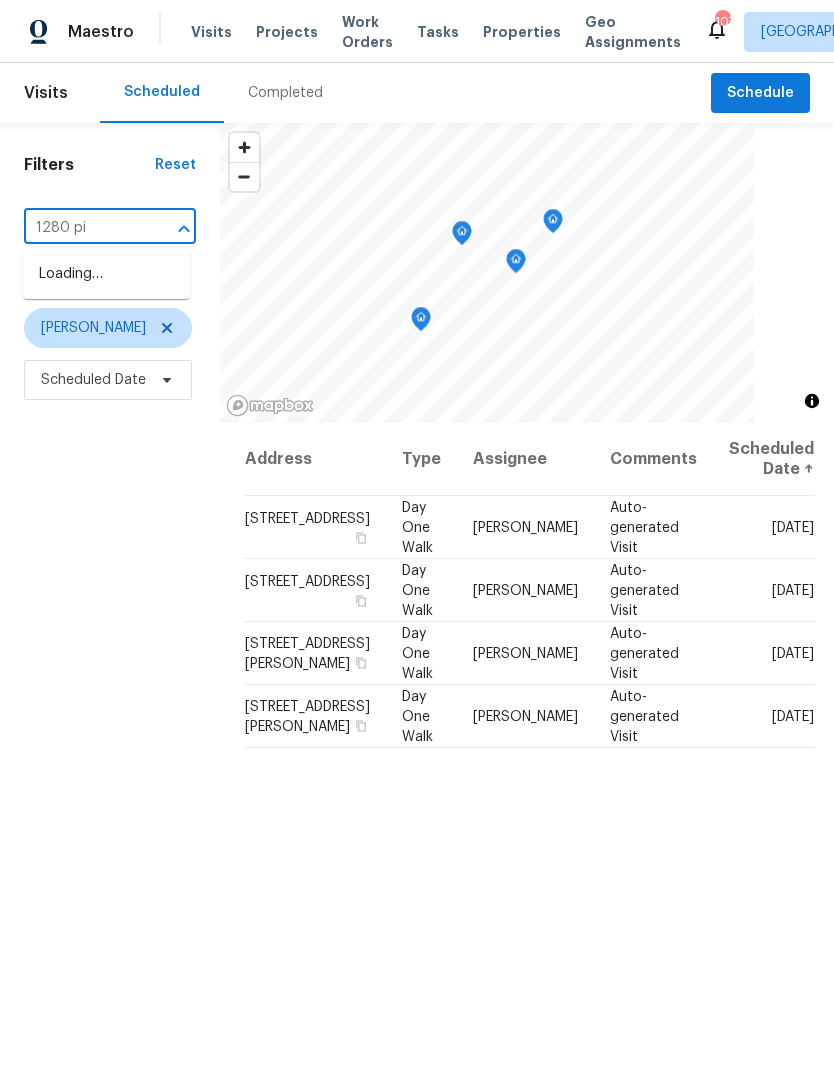 type on "1280 pin" 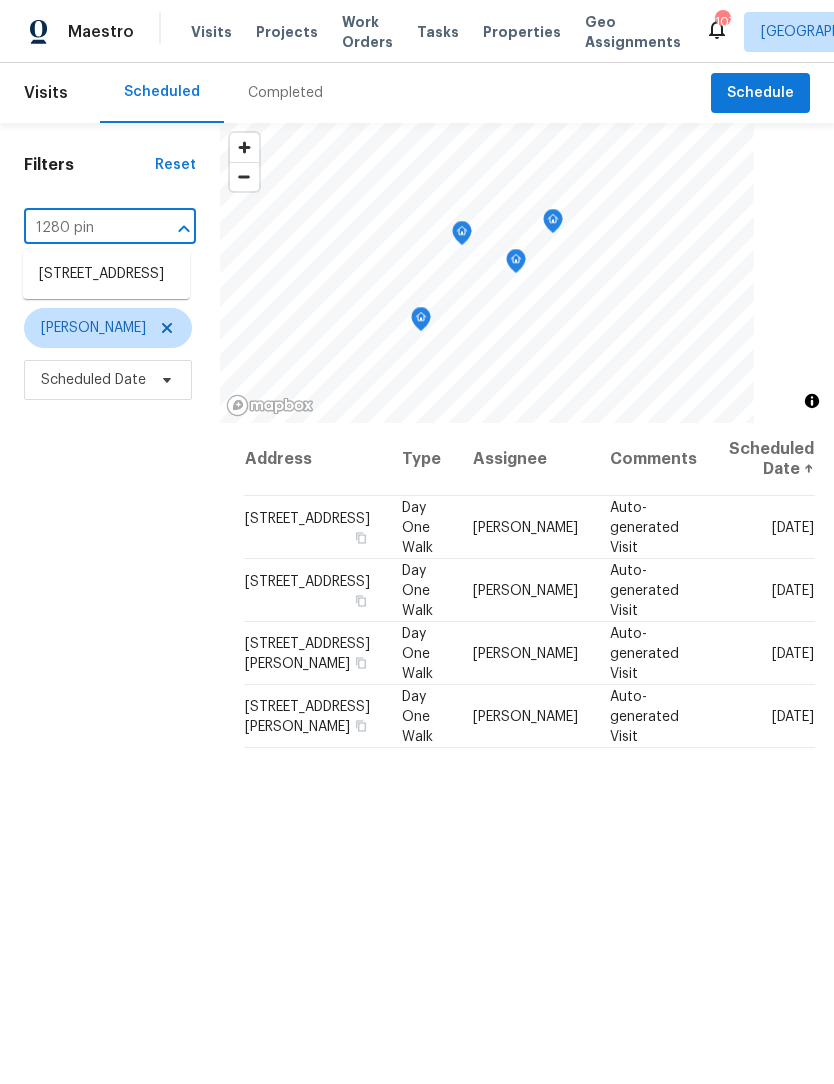 click on "1280 Pinyon Pl, Lawrenceville, GA 30043" at bounding box center (106, 274) 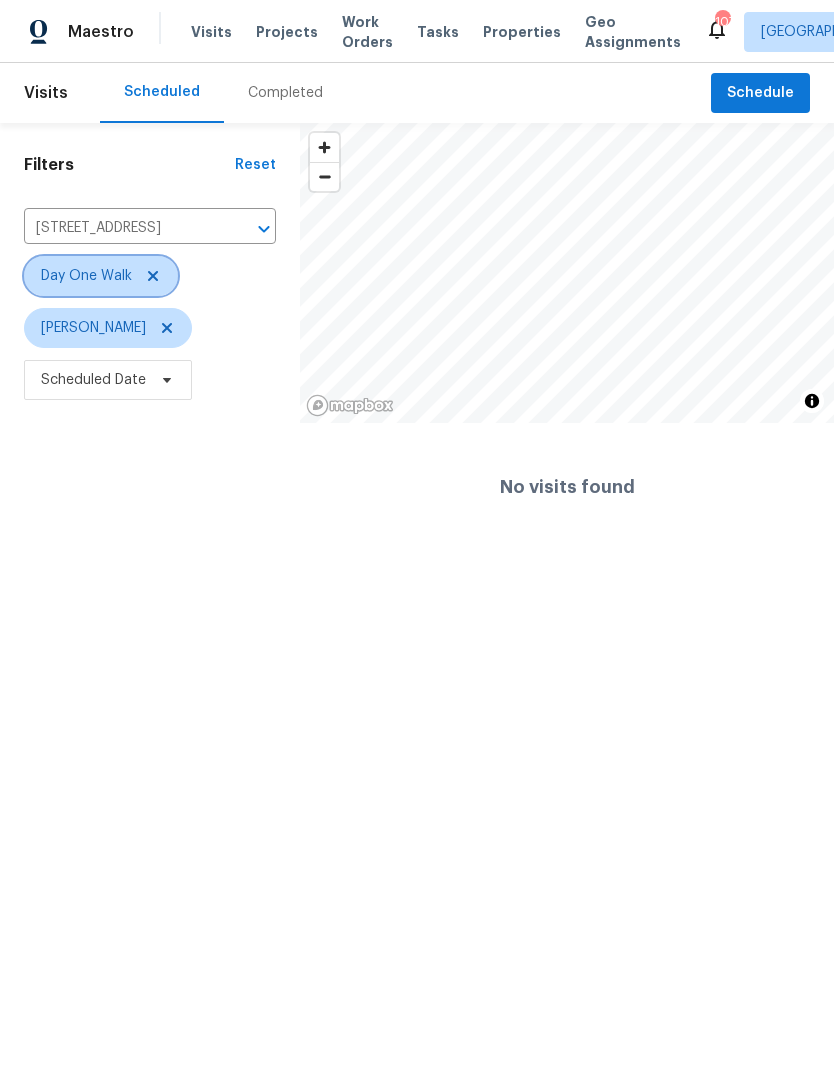click 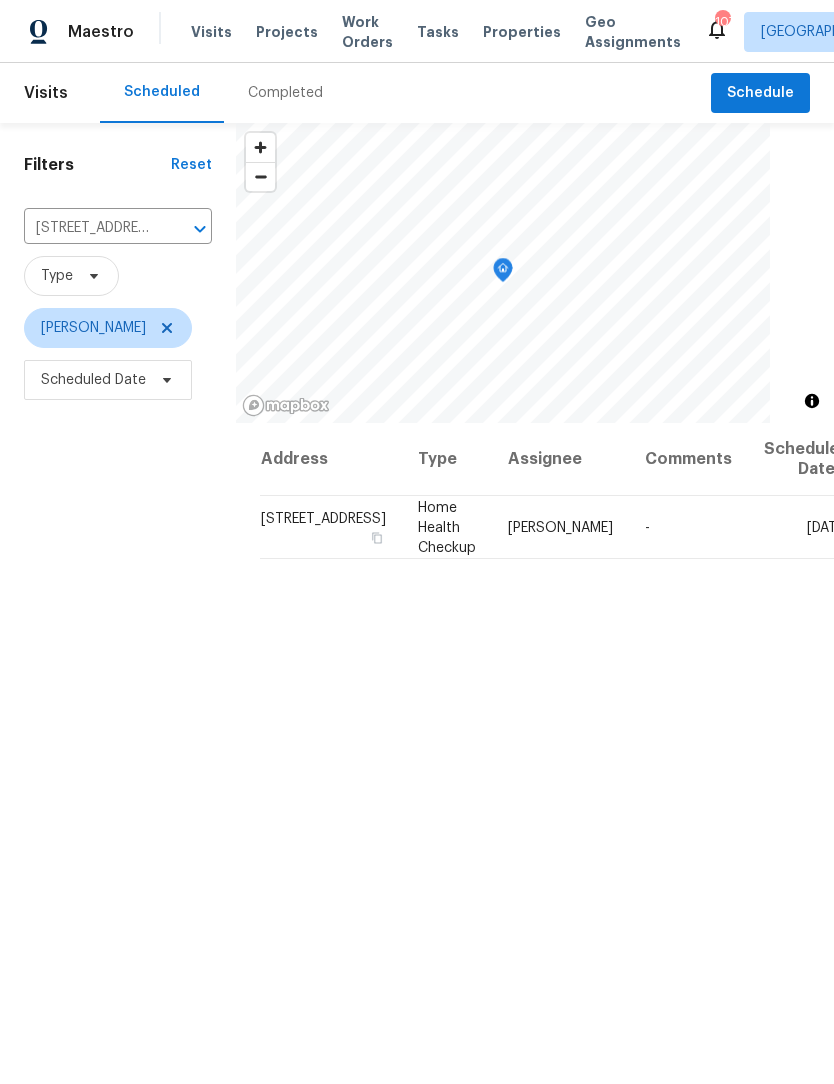 click on "Completed" at bounding box center [285, 93] 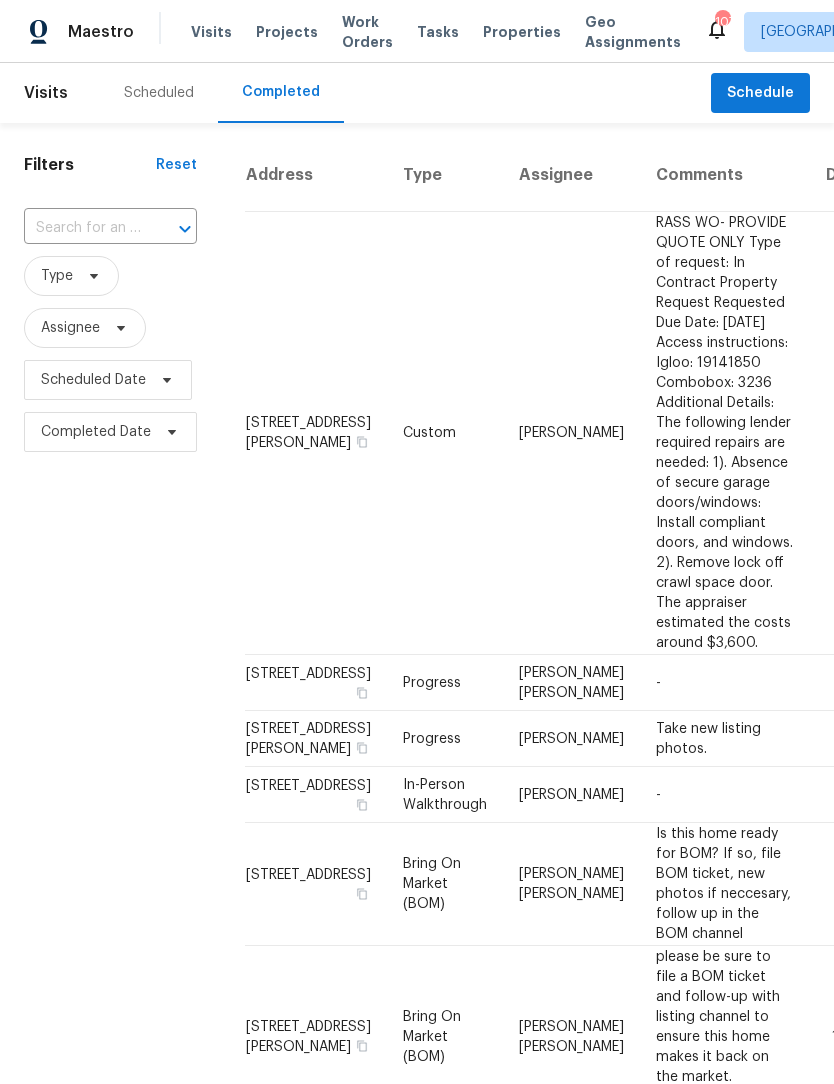 click at bounding box center (82, 228) 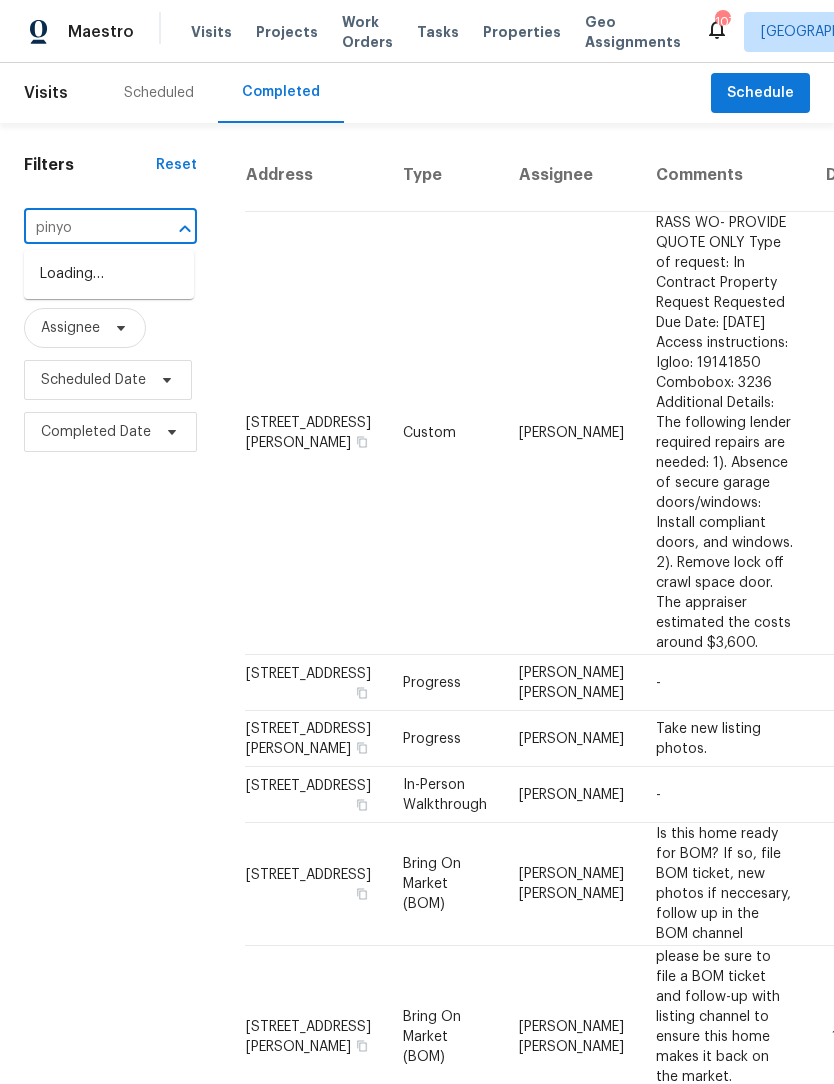 type on "pinyon" 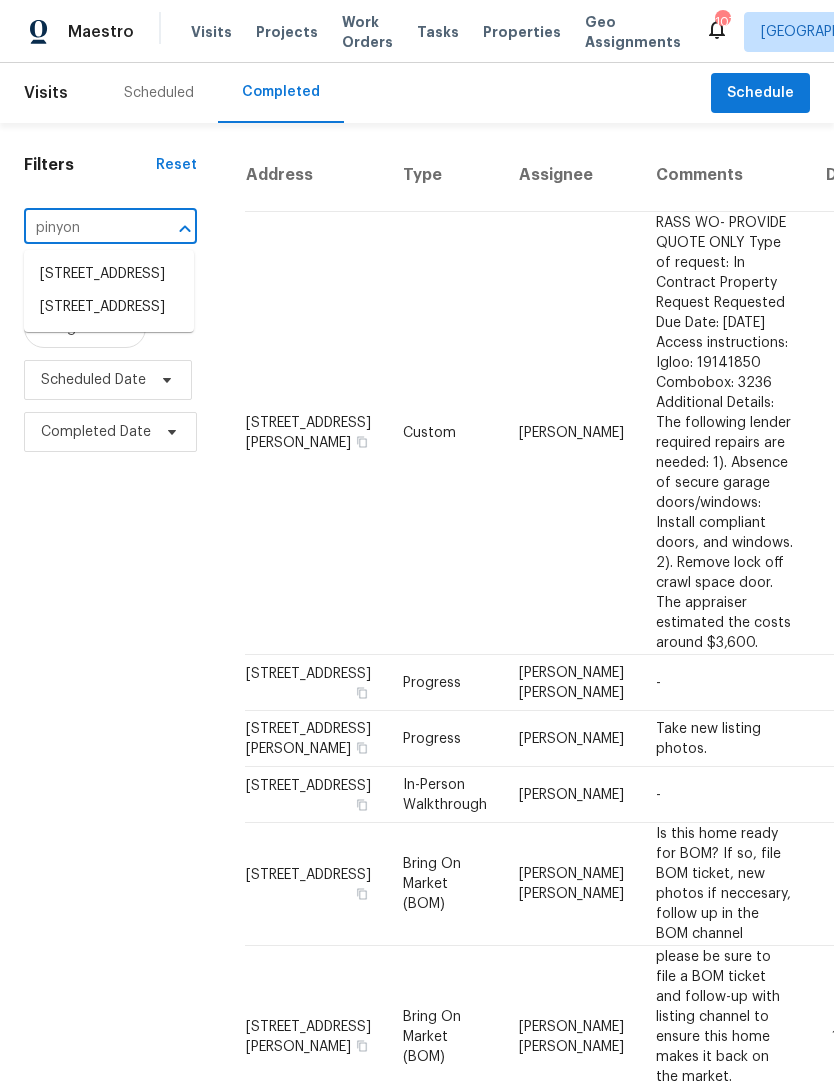 click on "1280 Pinyon Pl, Lawrenceville, GA 30043" at bounding box center (109, 307) 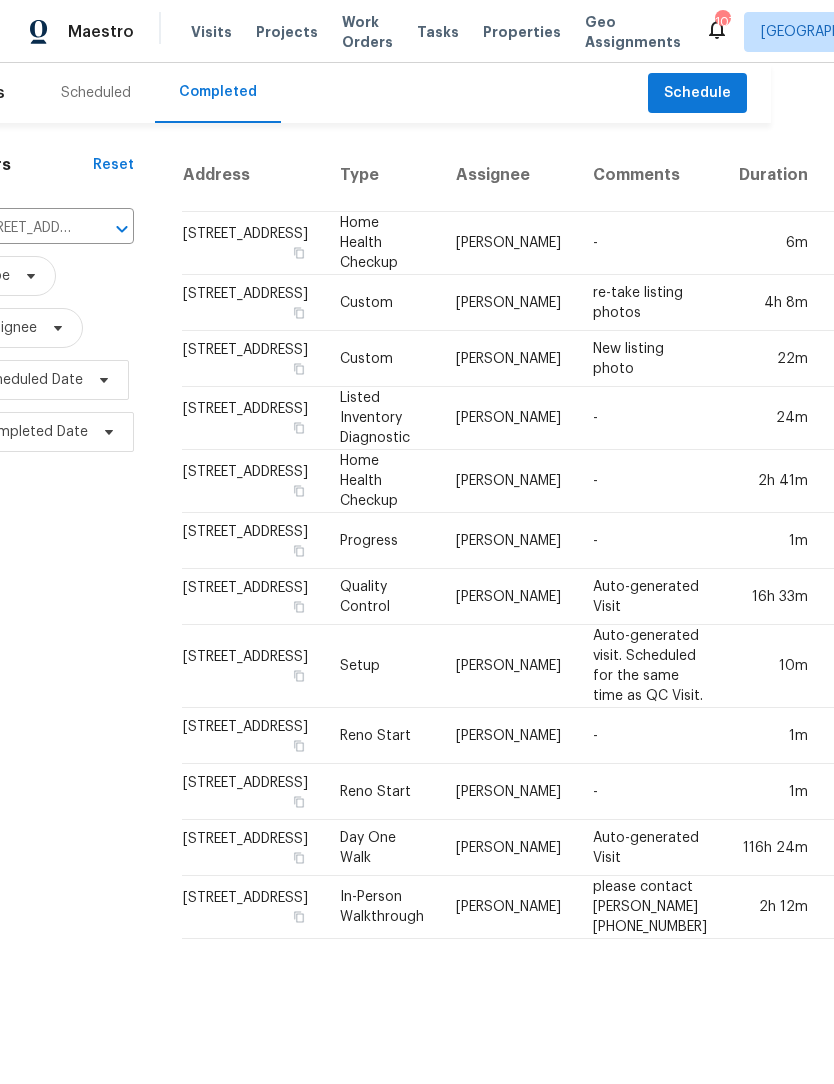 scroll, scrollTop: 0, scrollLeft: 61, axis: horizontal 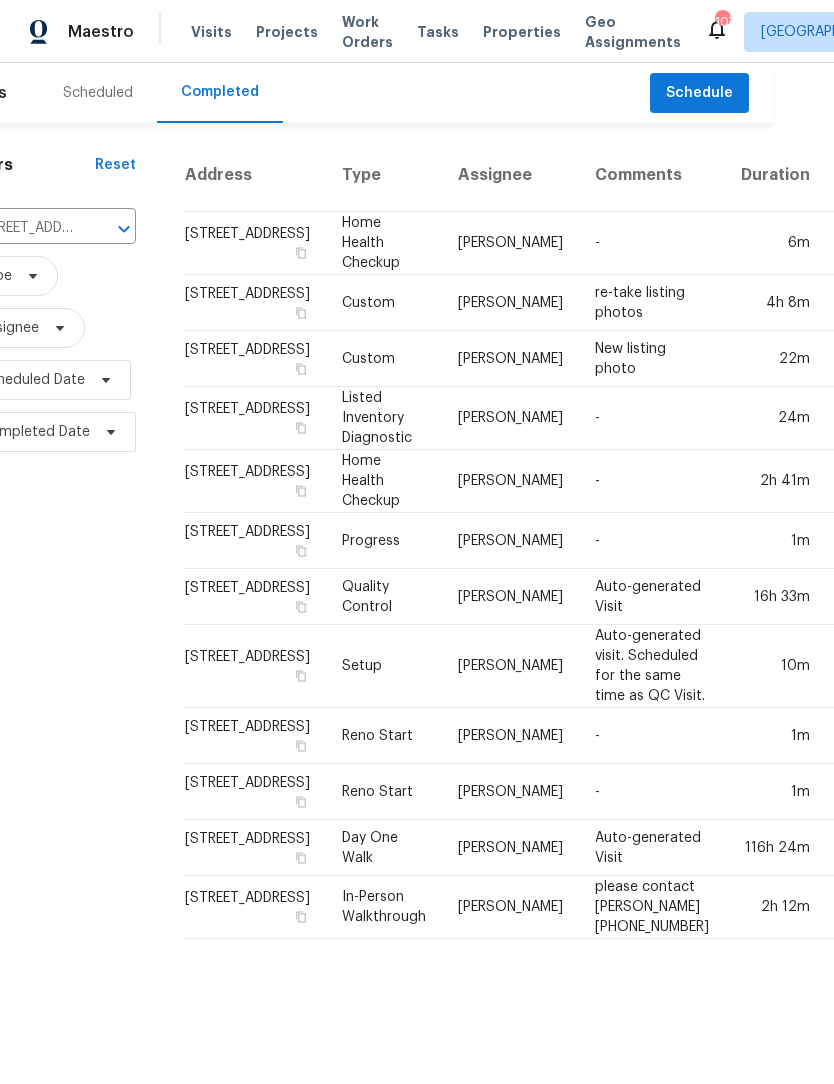click on "Samuel Vetrik" at bounding box center [510, 243] 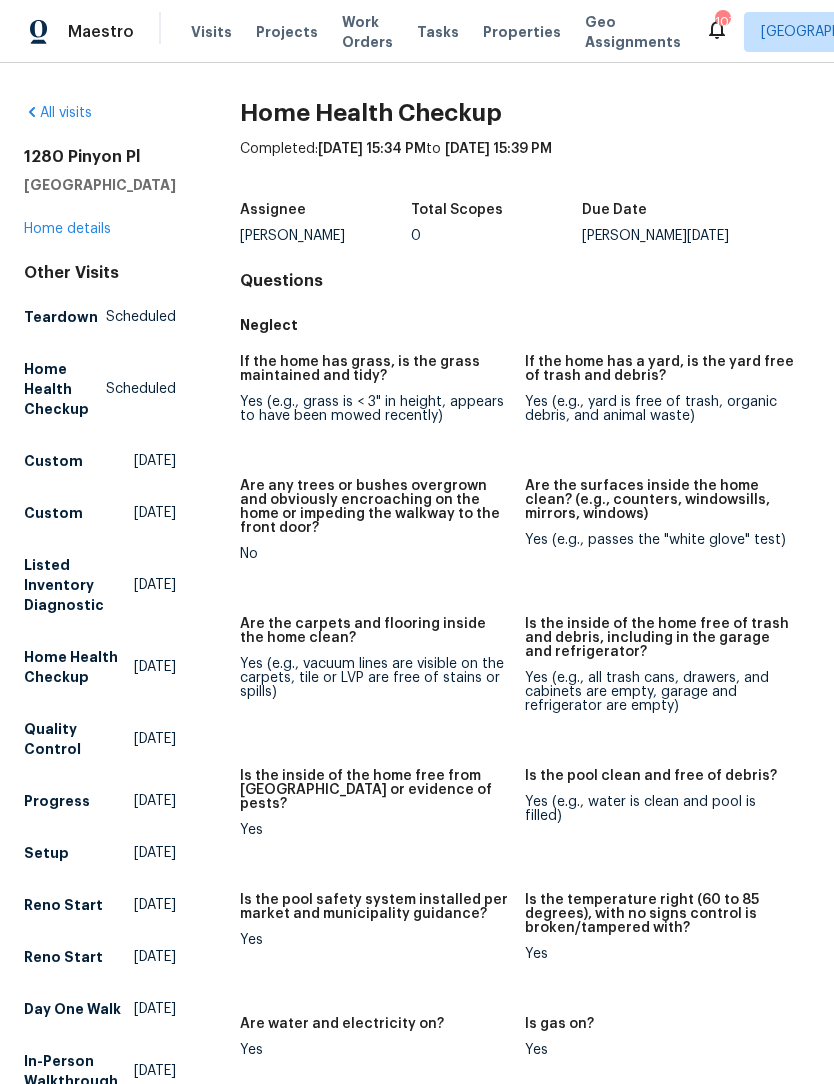 scroll, scrollTop: 0, scrollLeft: 0, axis: both 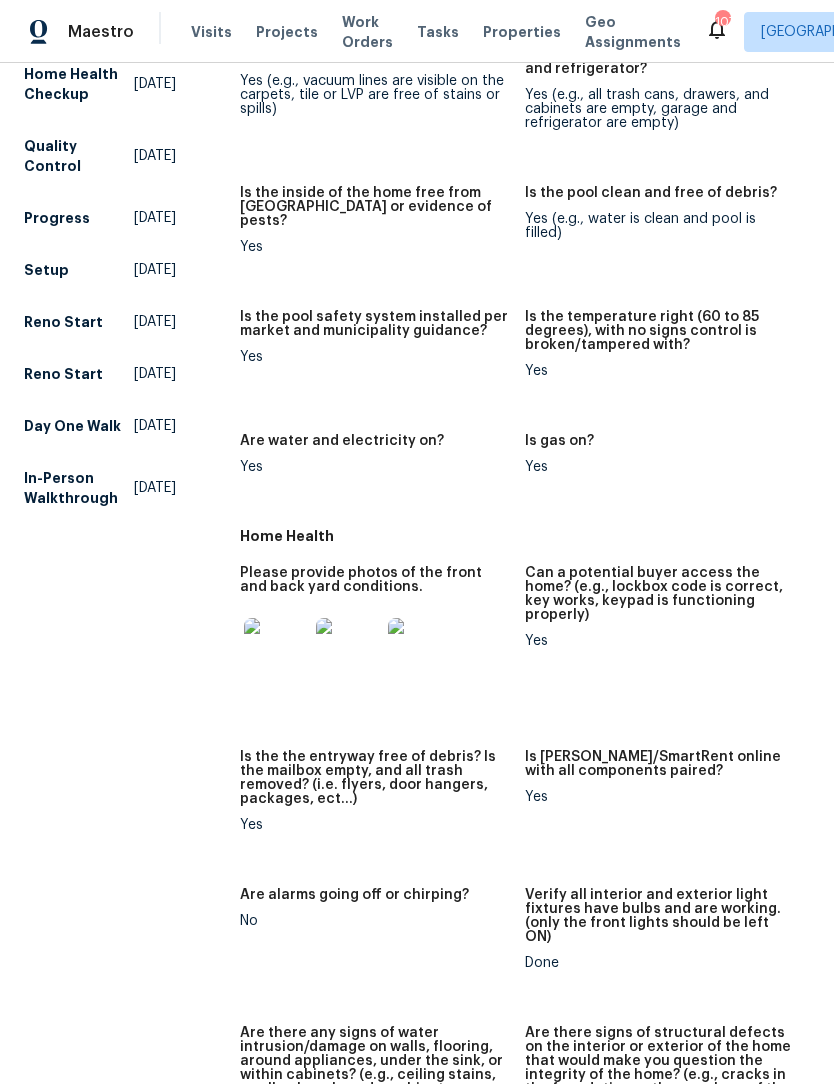 click at bounding box center (276, 650) 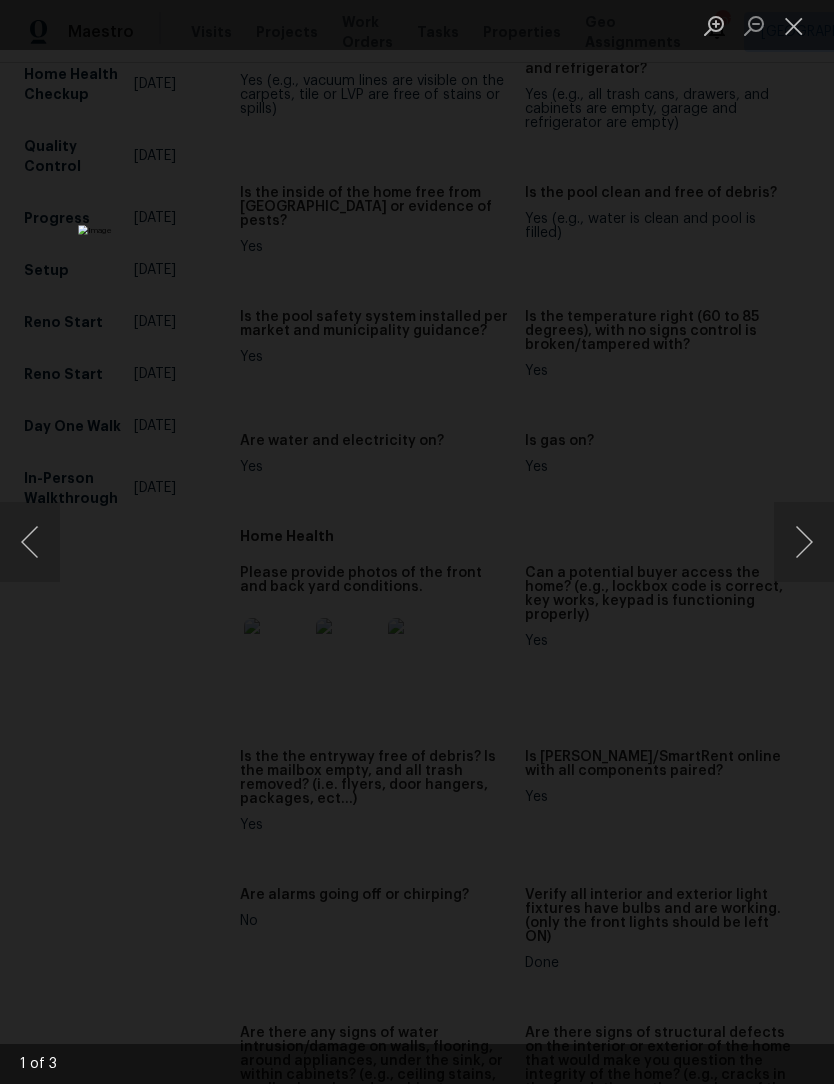 click at bounding box center (804, 542) 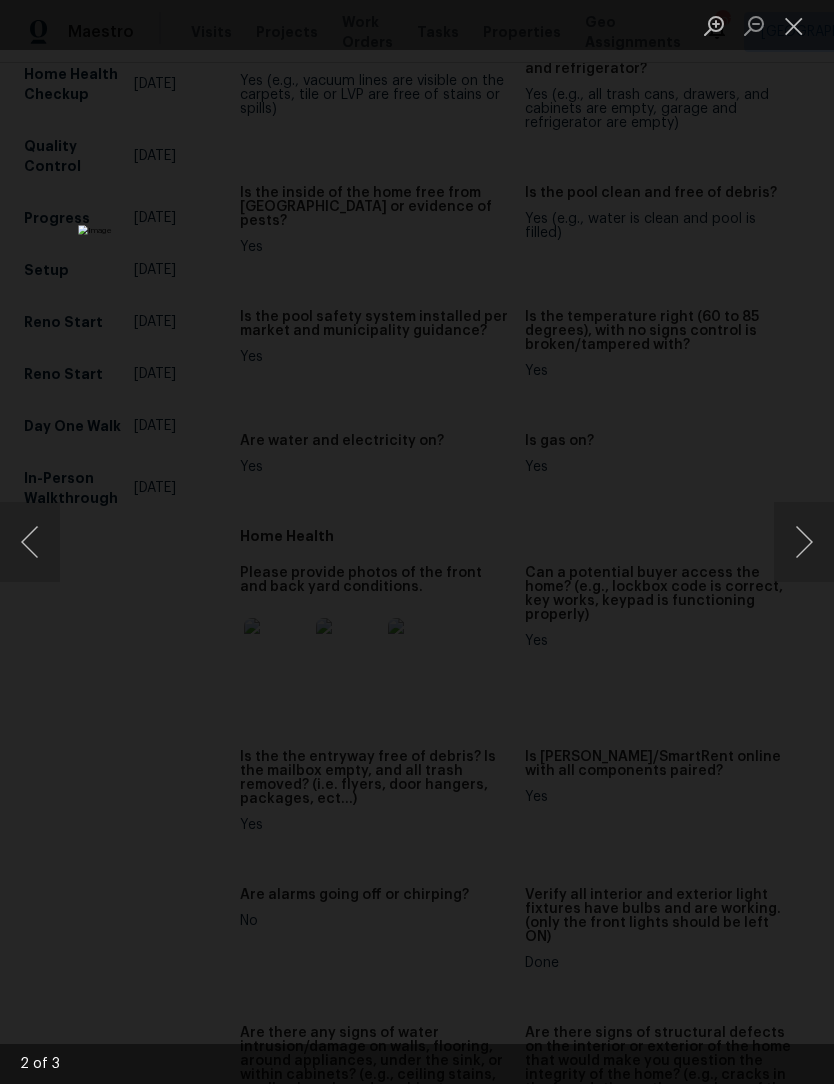 click at bounding box center [804, 542] 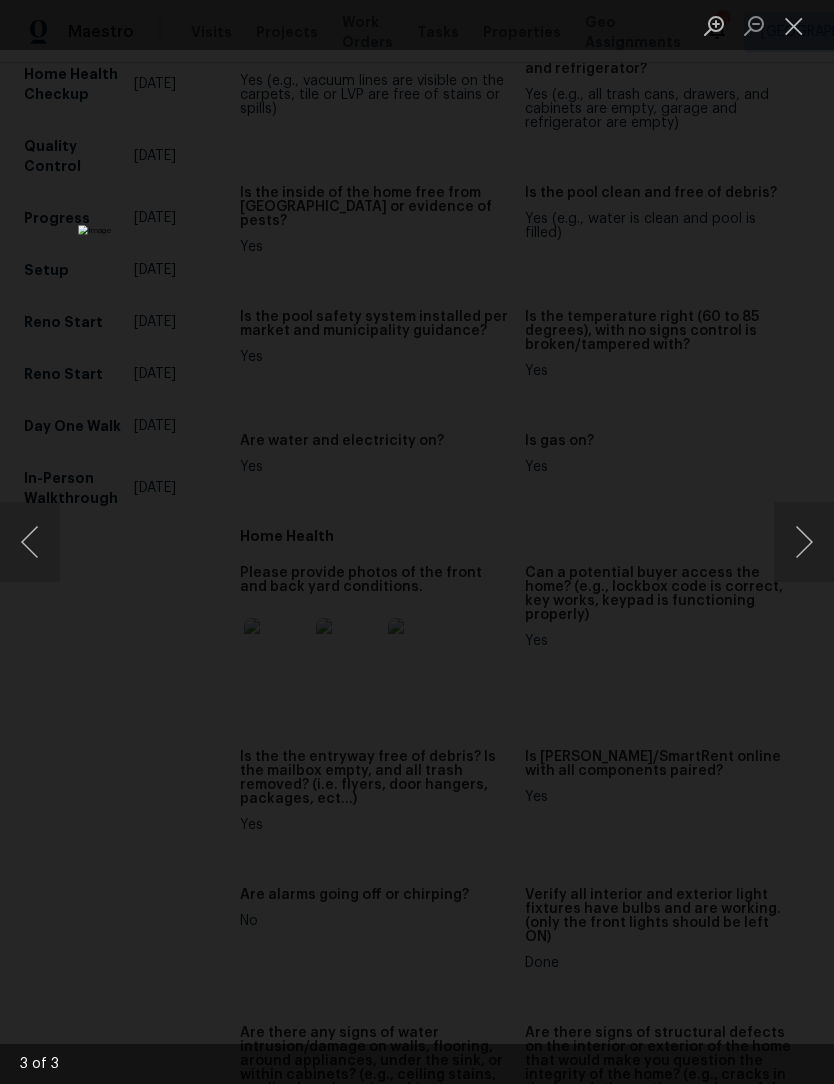 click at bounding box center [804, 542] 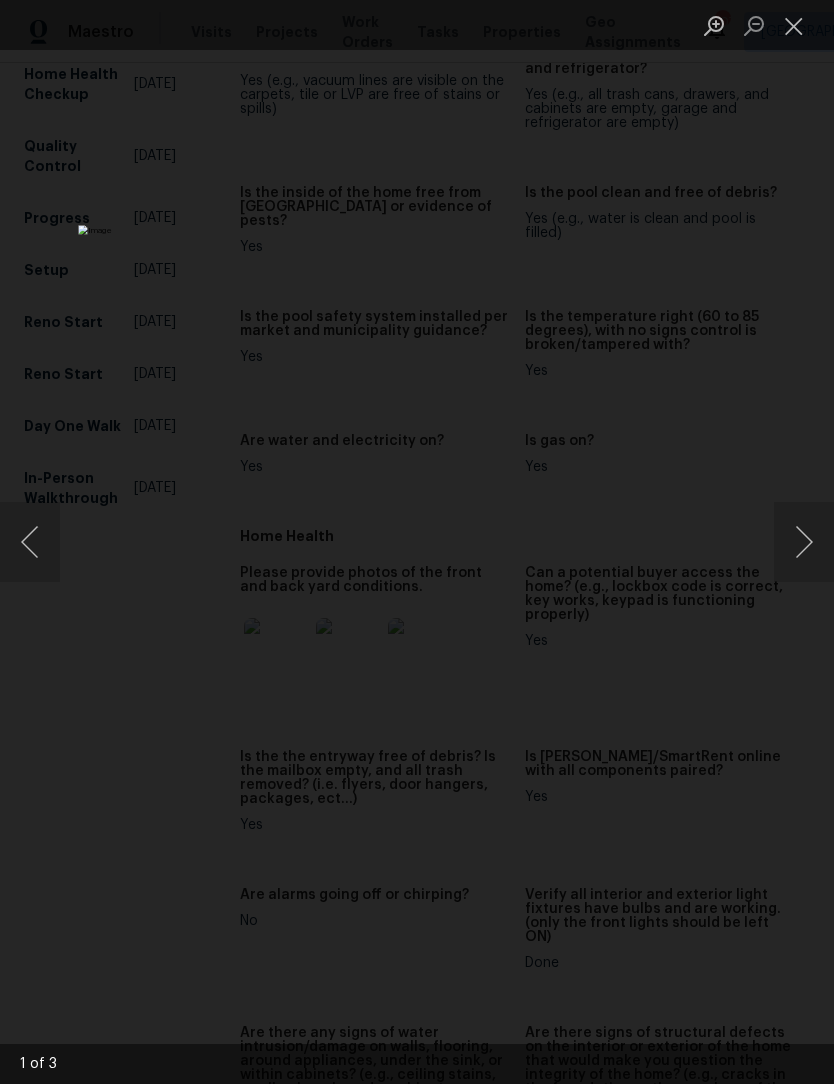 click at bounding box center (804, 542) 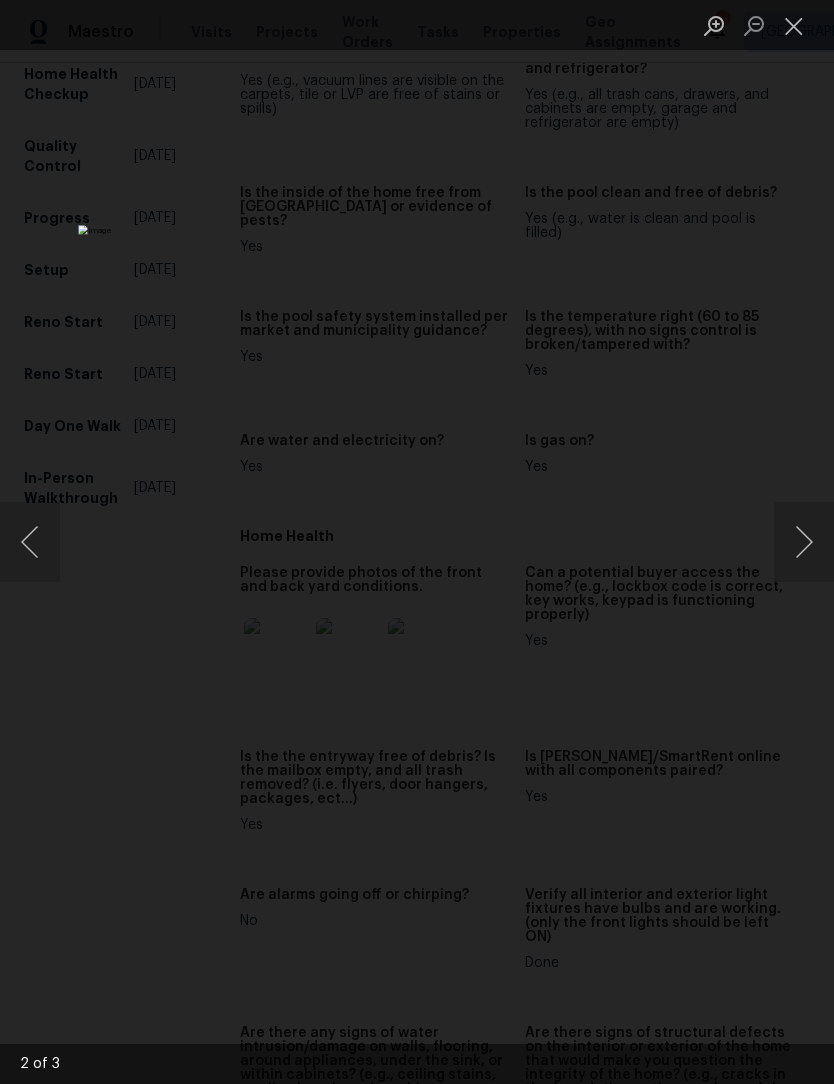 click at bounding box center (804, 542) 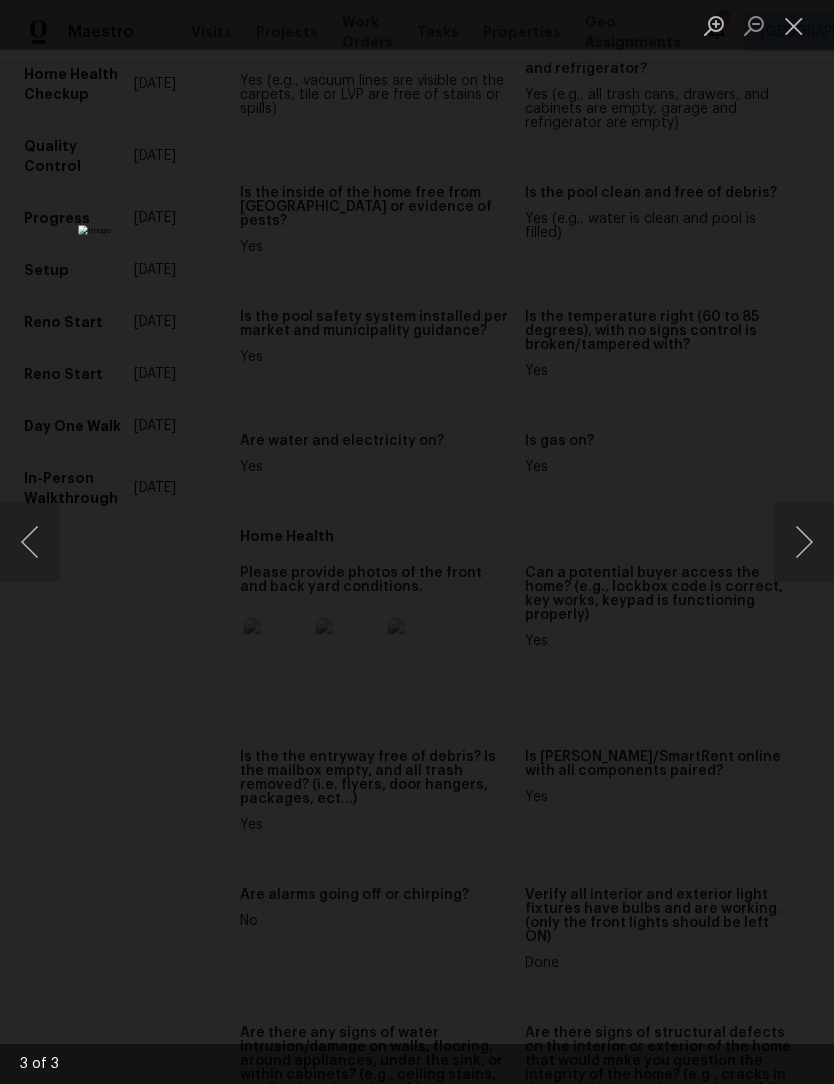 click at bounding box center [794, 25] 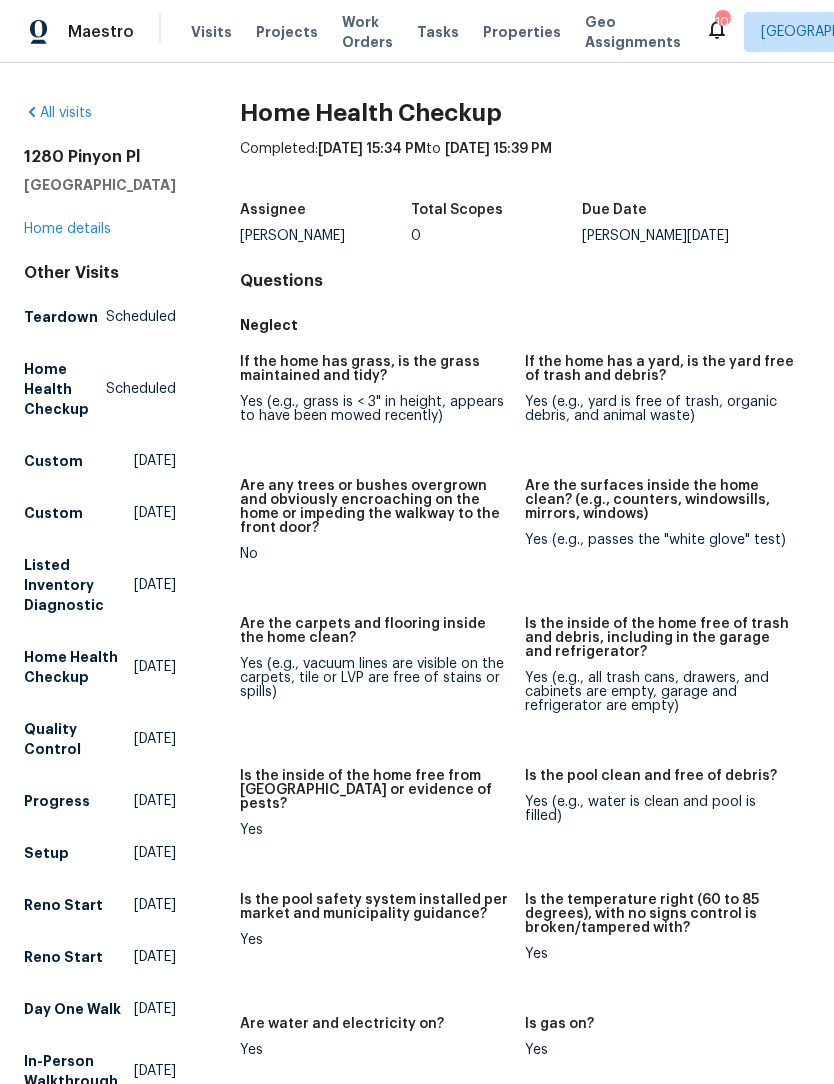 scroll, scrollTop: 0, scrollLeft: 0, axis: both 